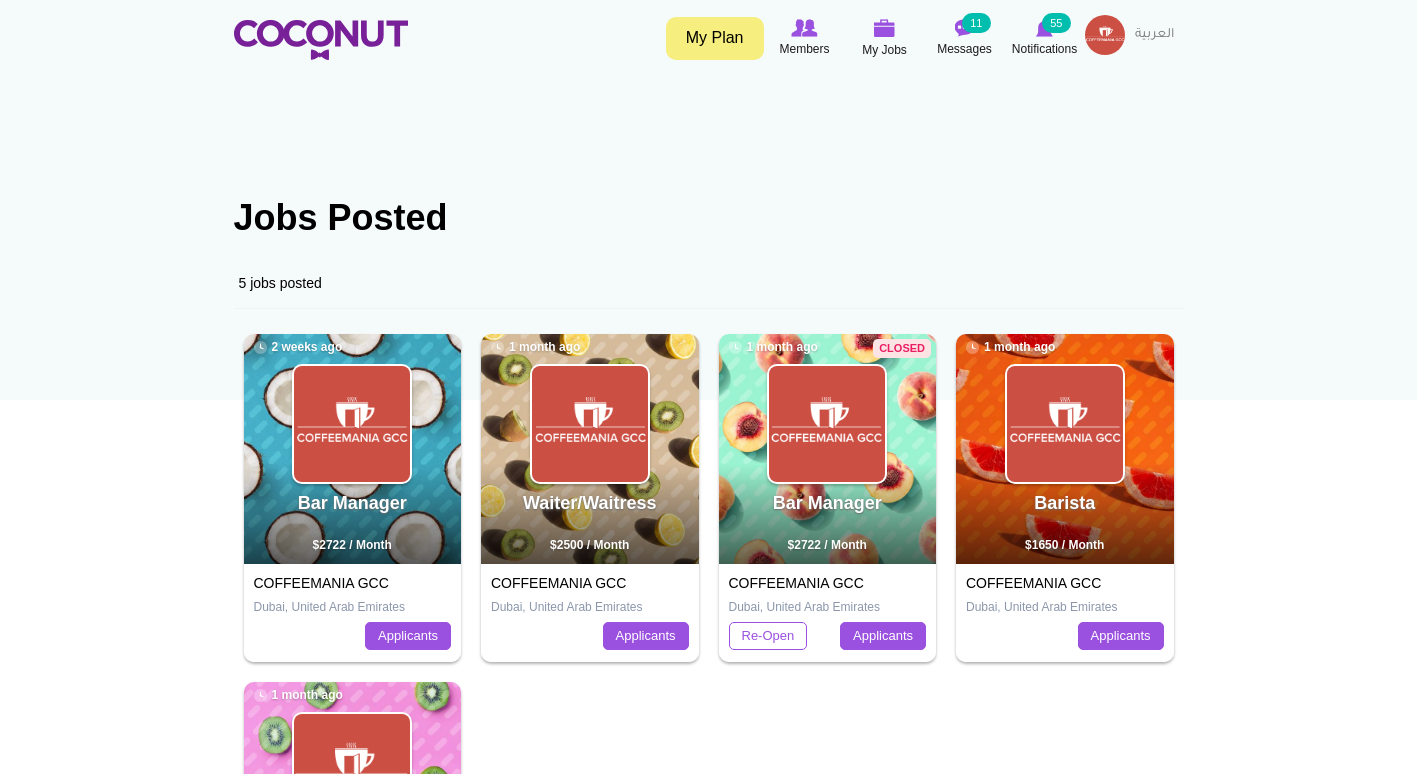 scroll, scrollTop: 0, scrollLeft: 0, axis: both 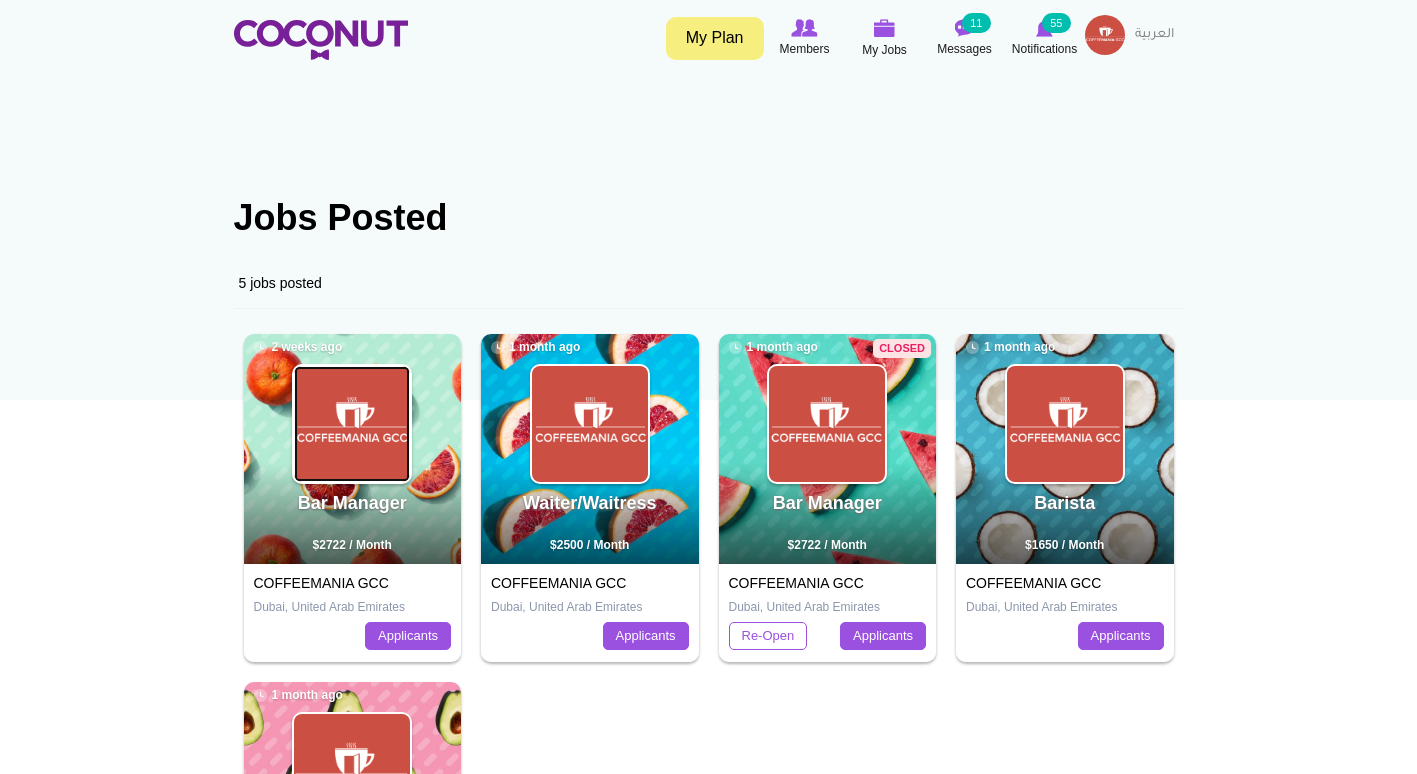 click at bounding box center (352, 424) 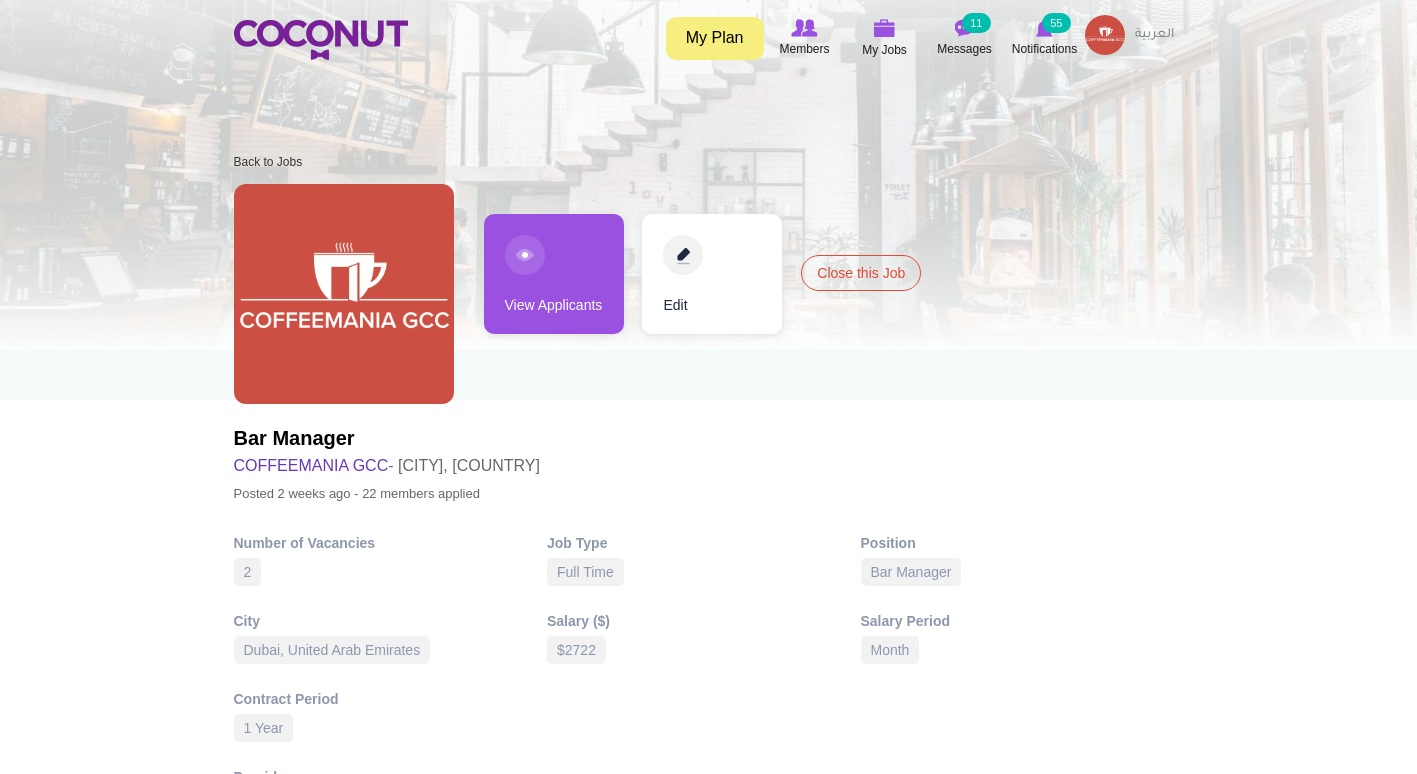 scroll, scrollTop: 0, scrollLeft: 0, axis: both 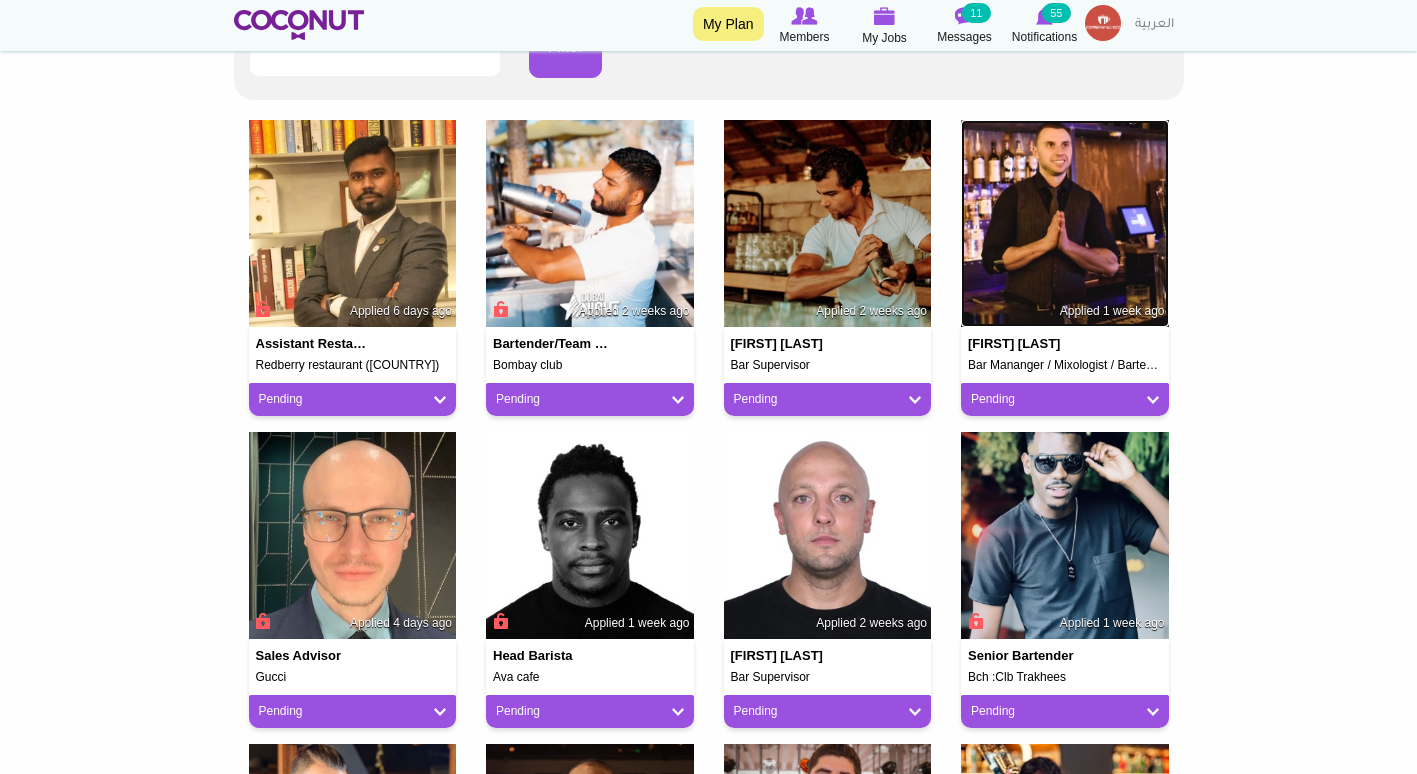 click at bounding box center [1065, 224] 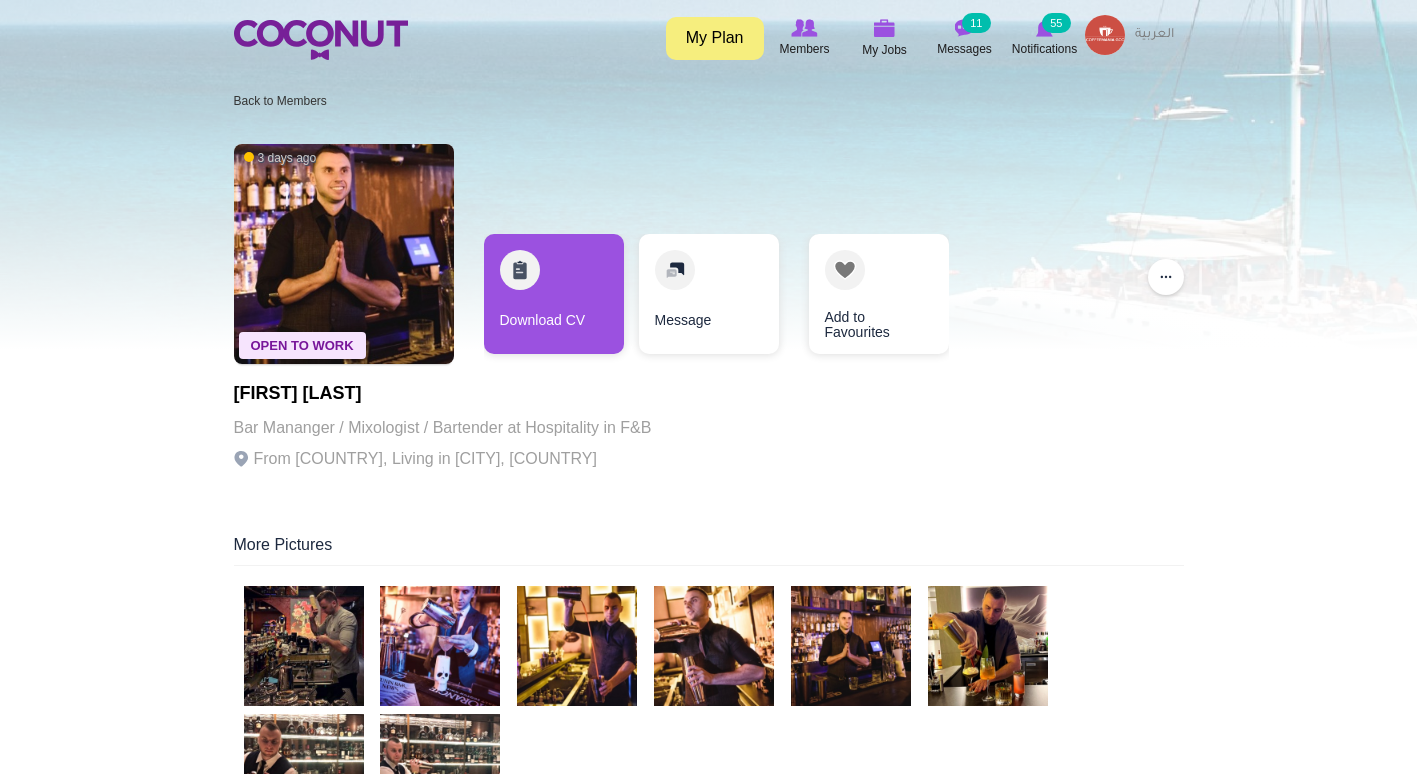 scroll, scrollTop: 0, scrollLeft: 0, axis: both 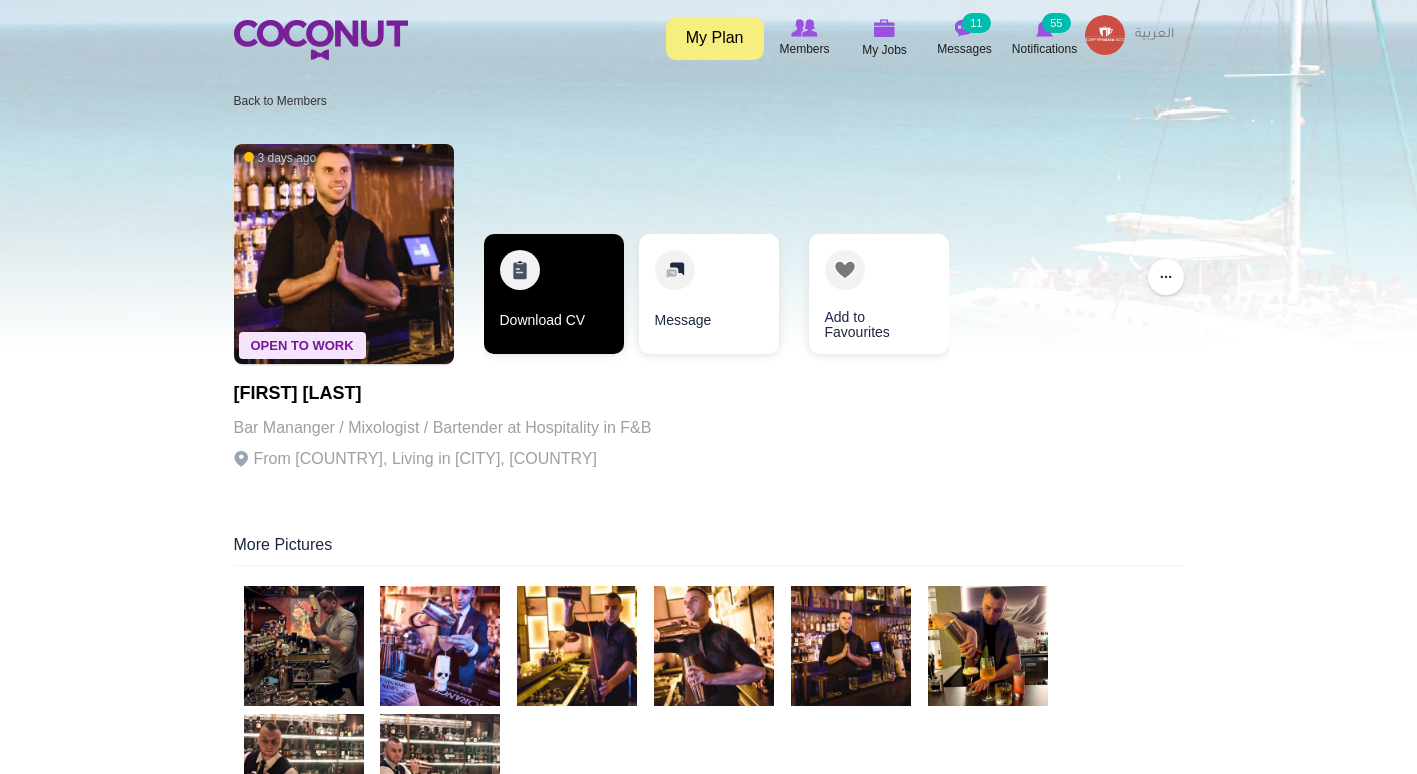 click on "Download CV" at bounding box center [554, 294] 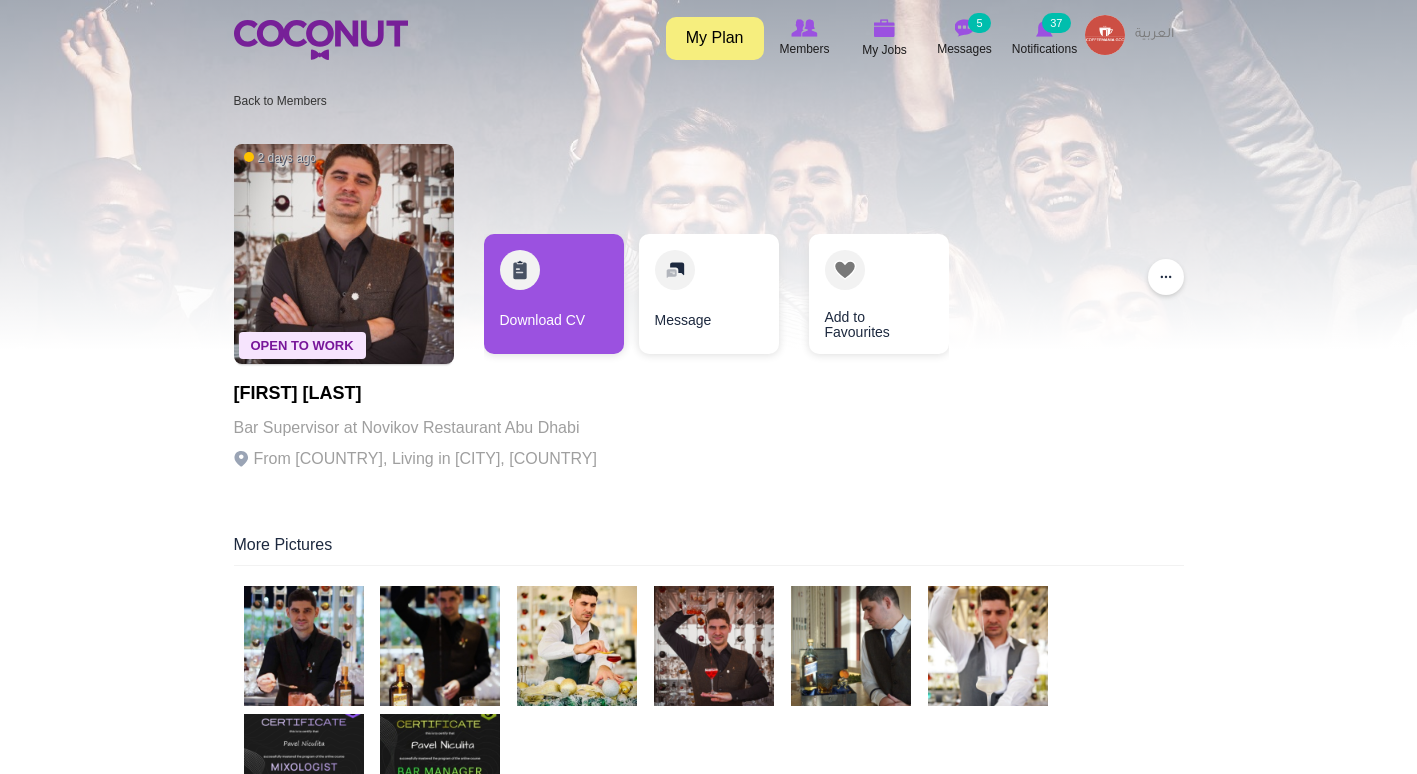 scroll, scrollTop: 0, scrollLeft: 0, axis: both 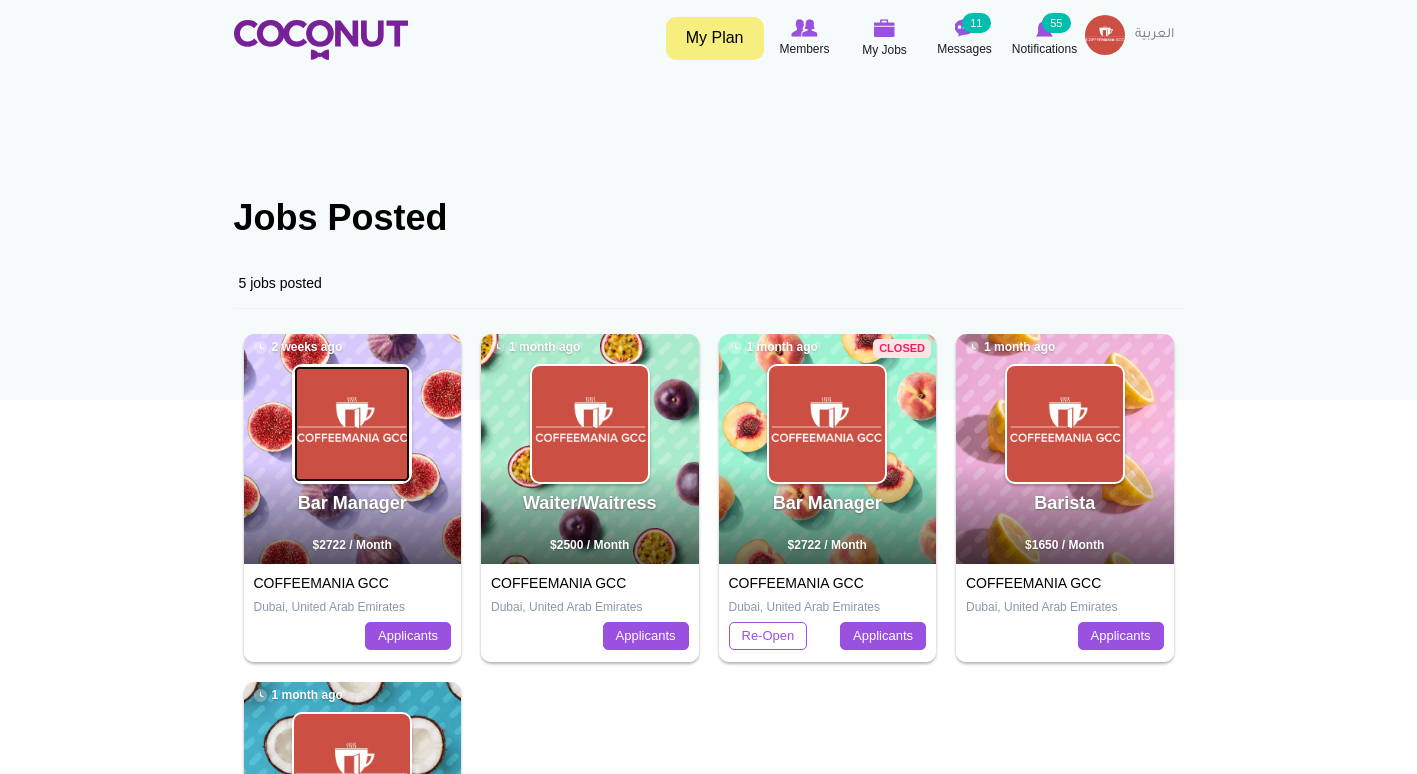 click at bounding box center [352, 424] 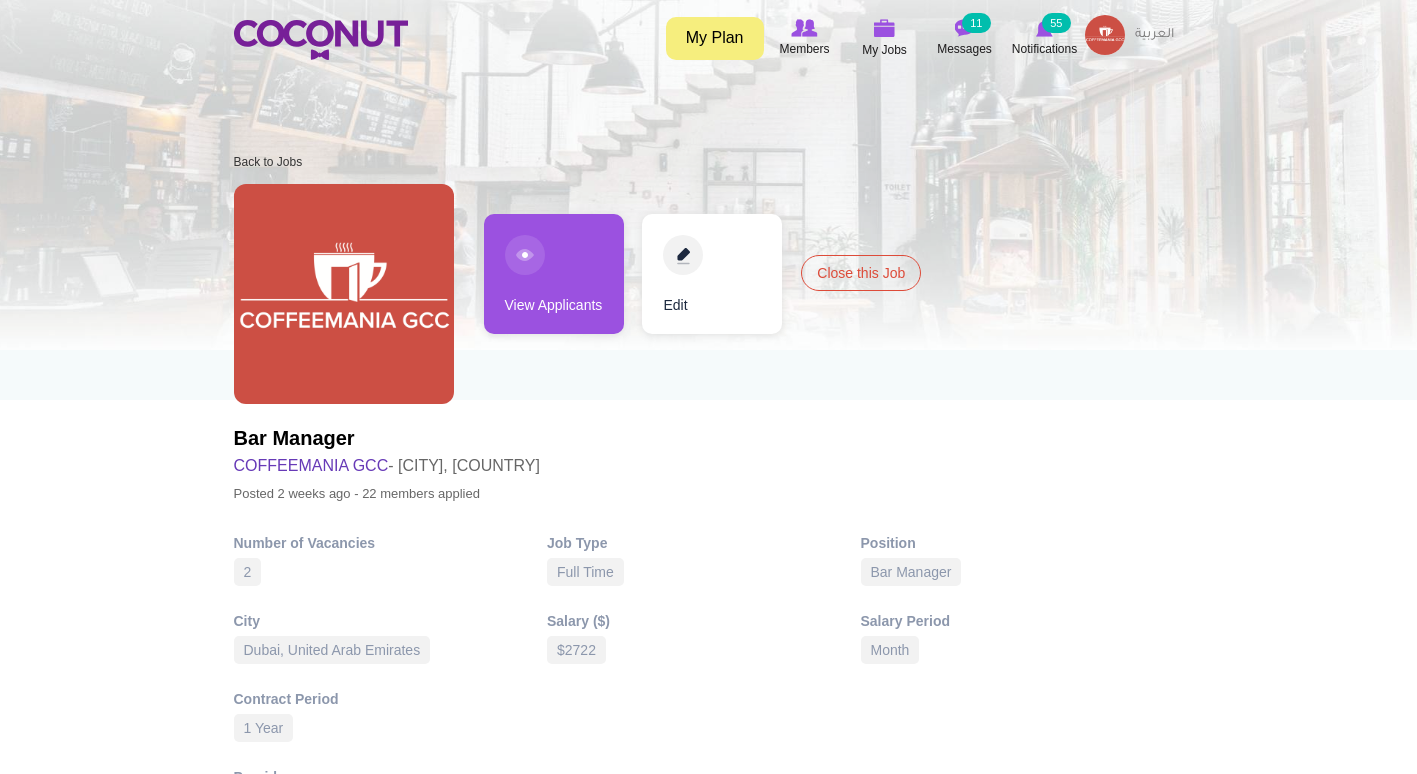 scroll, scrollTop: 0, scrollLeft: 0, axis: both 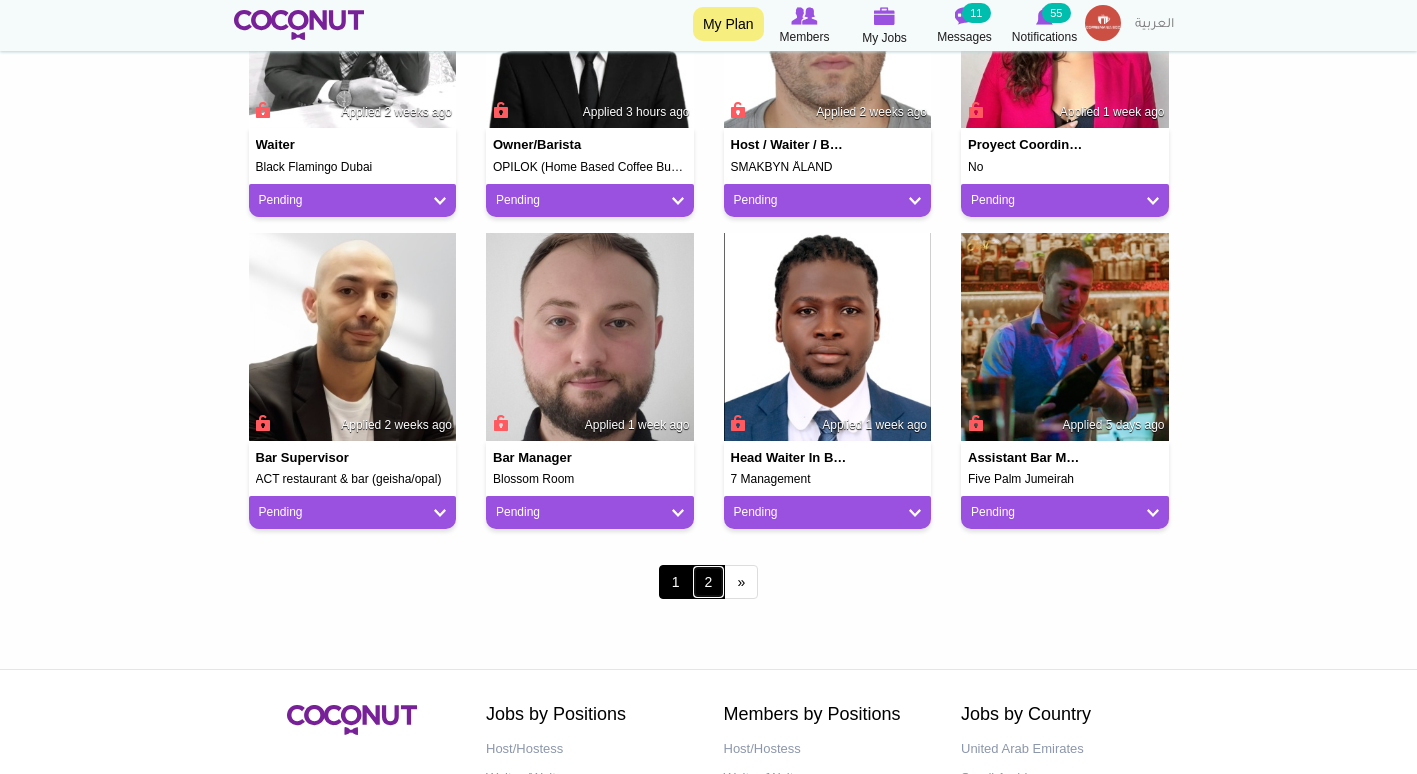 click on "2" at bounding box center [709, 582] 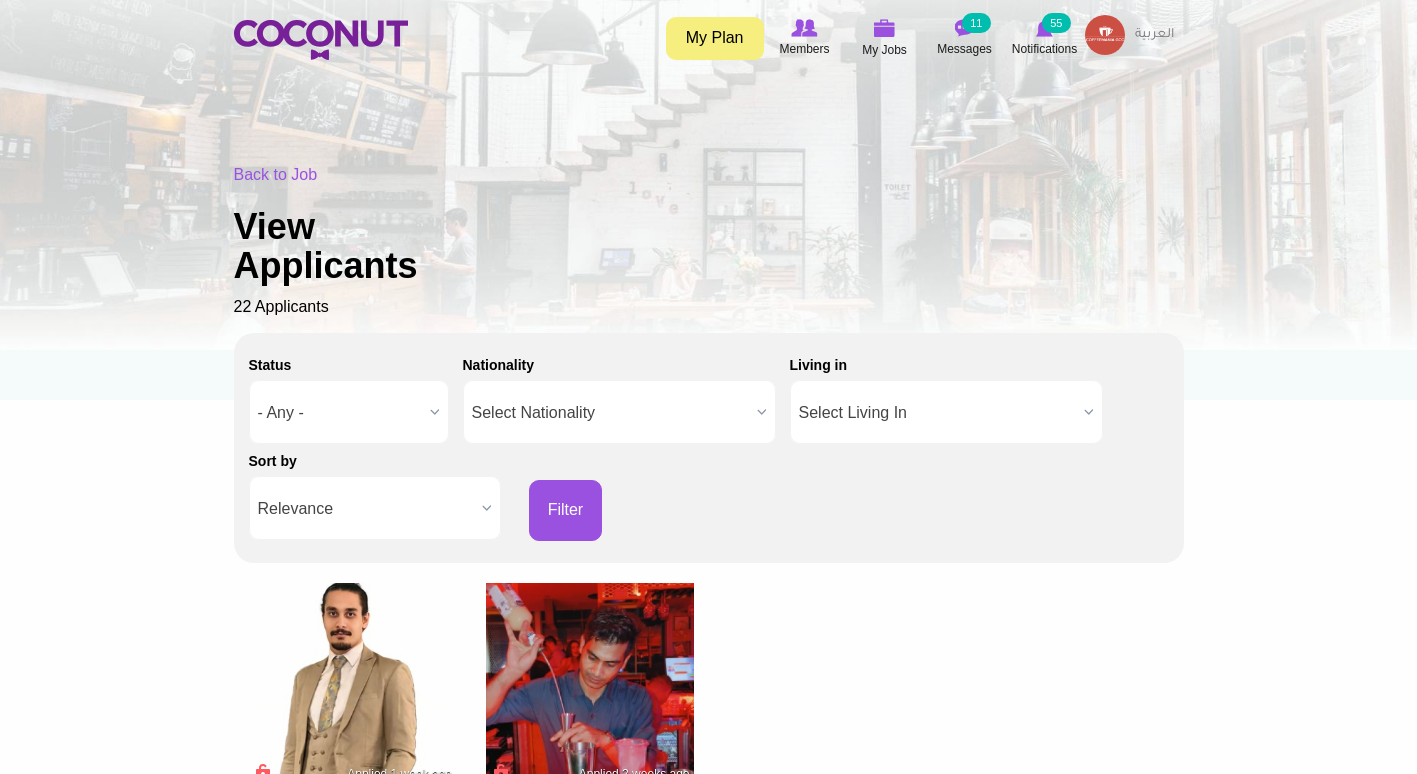 scroll, scrollTop: 0, scrollLeft: 0, axis: both 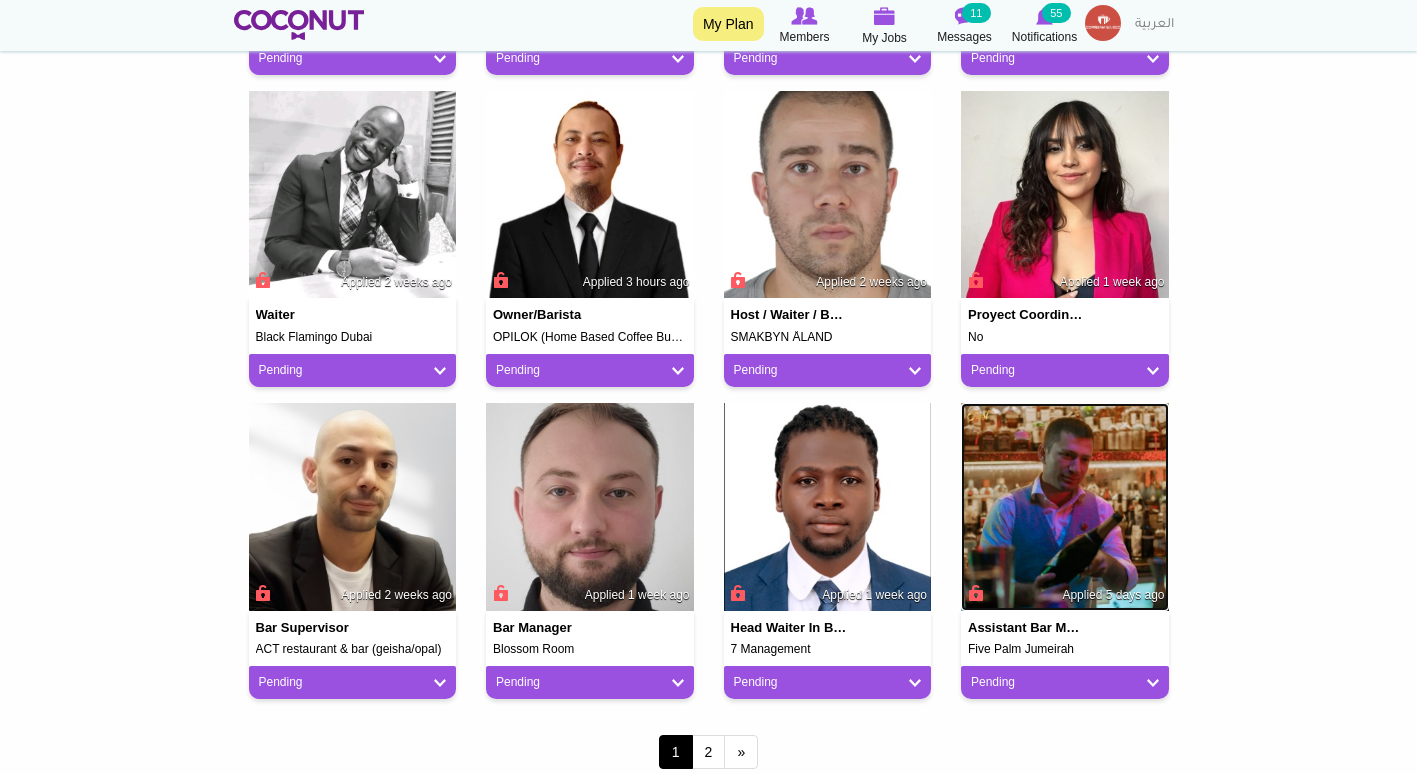 click at bounding box center (1065, 507) 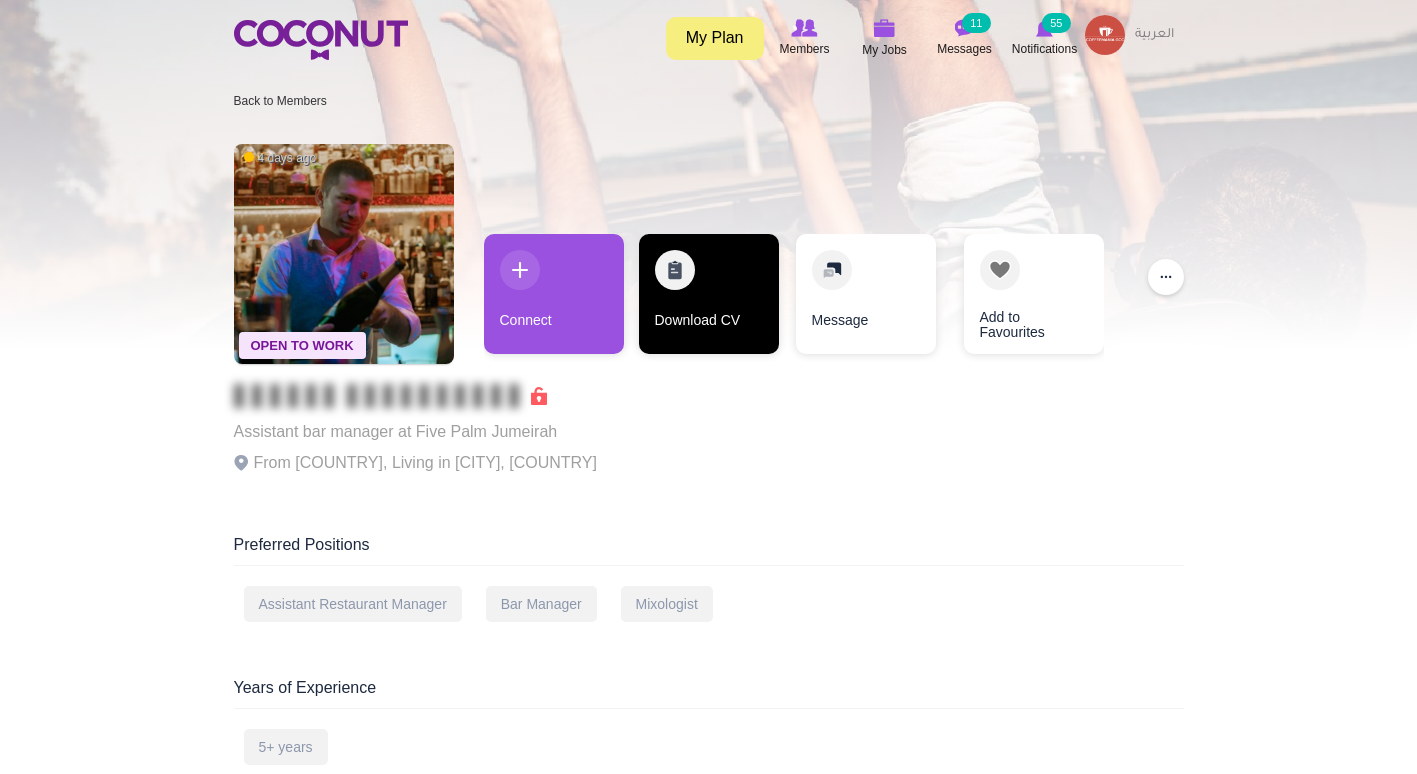 scroll, scrollTop: 0, scrollLeft: 0, axis: both 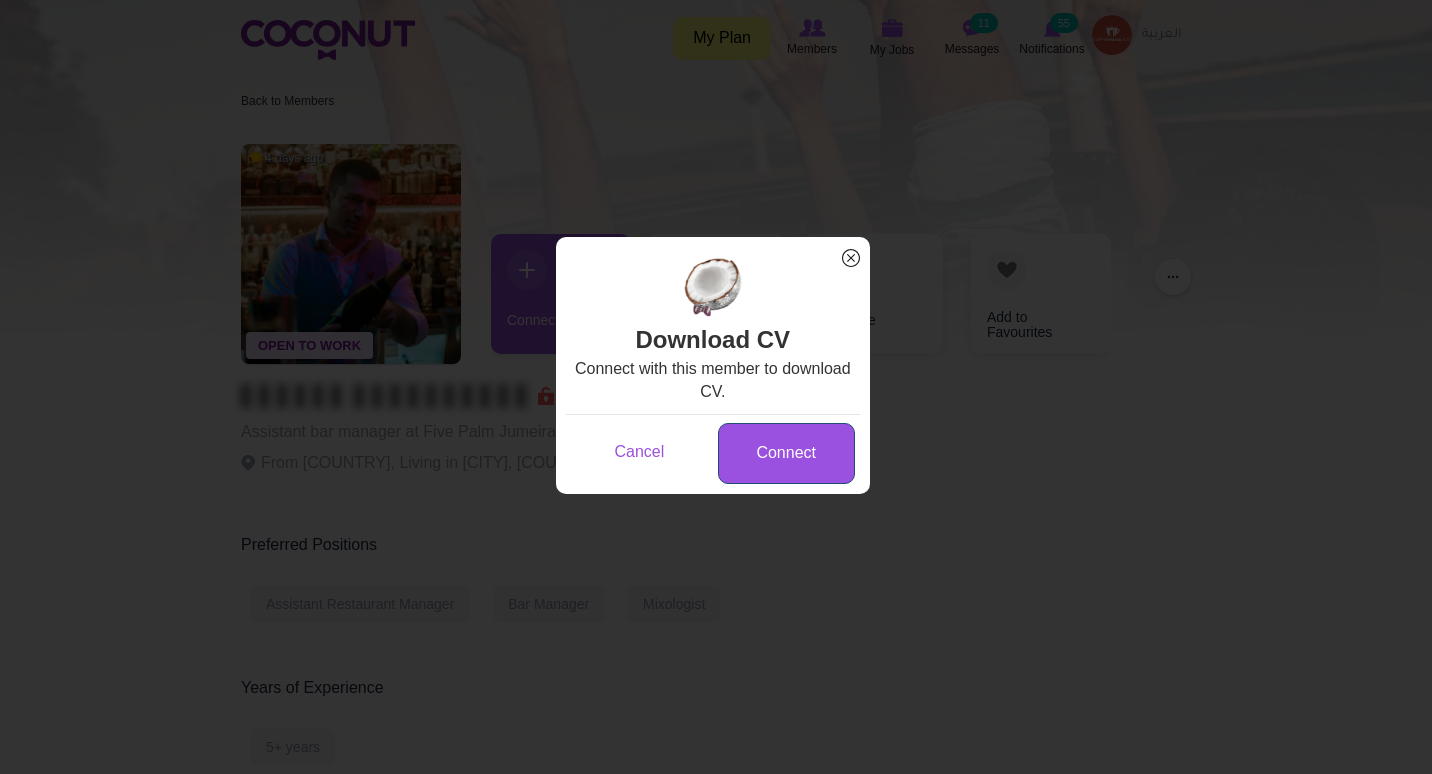 click on "Connect" at bounding box center [786, 453] 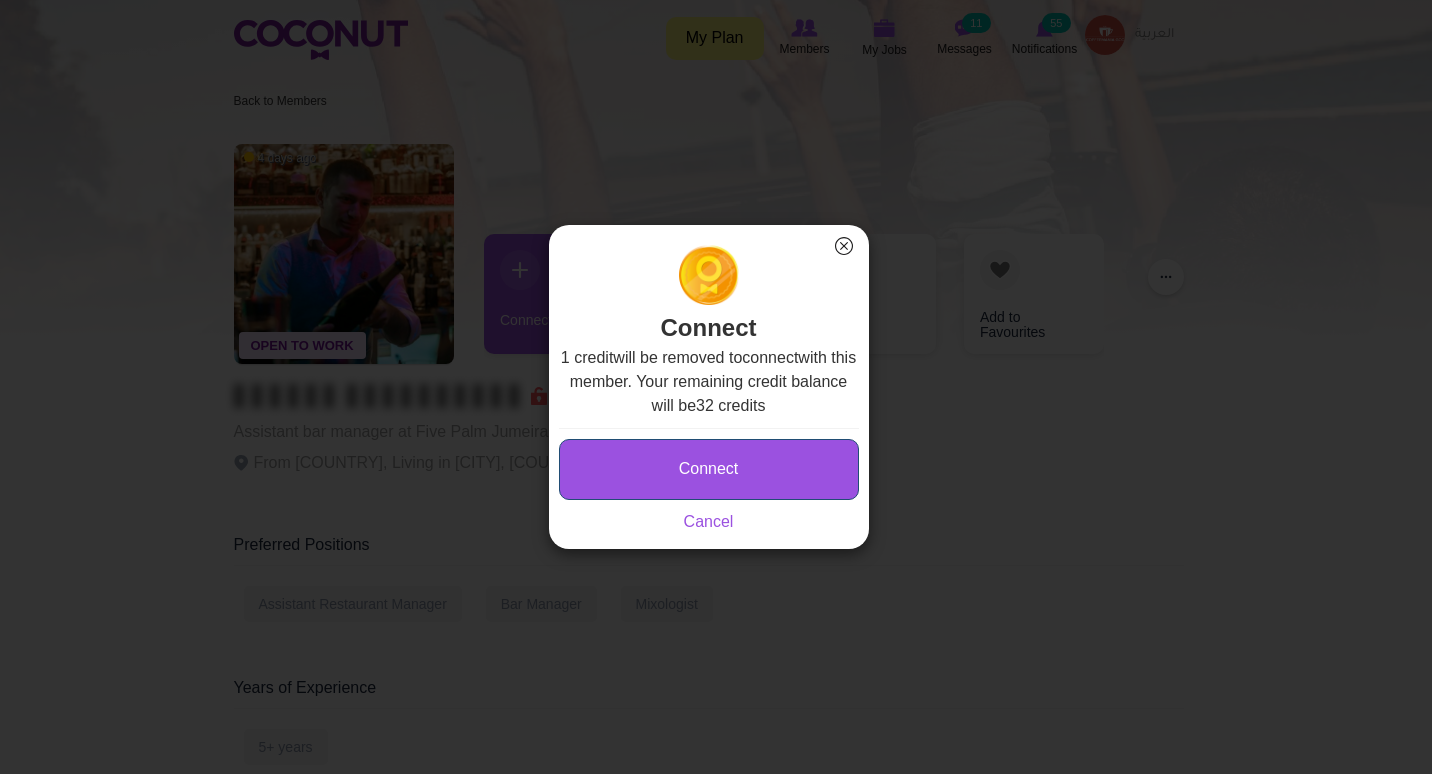 click on "Connect" at bounding box center (709, 469) 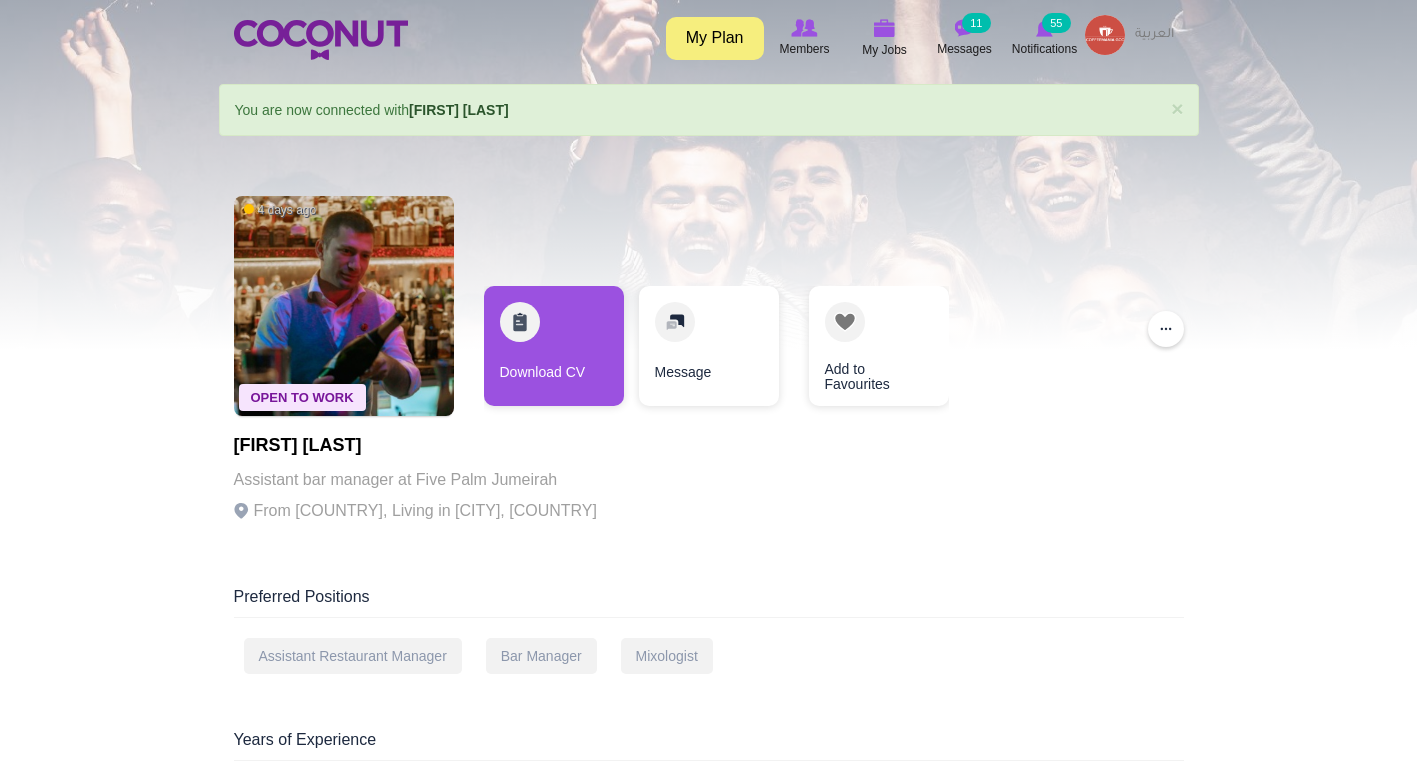 scroll, scrollTop: 0, scrollLeft: 0, axis: both 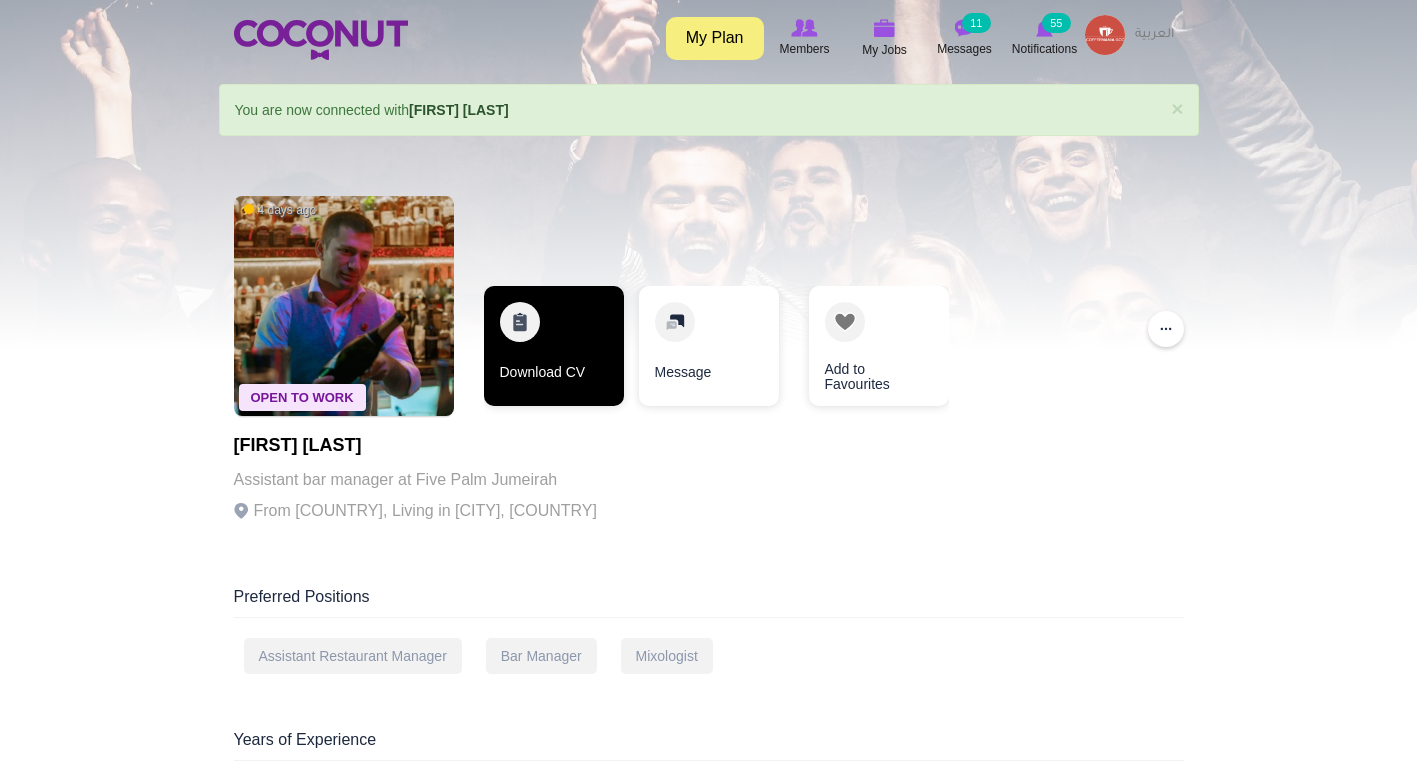 click on "Download CV" at bounding box center [554, 346] 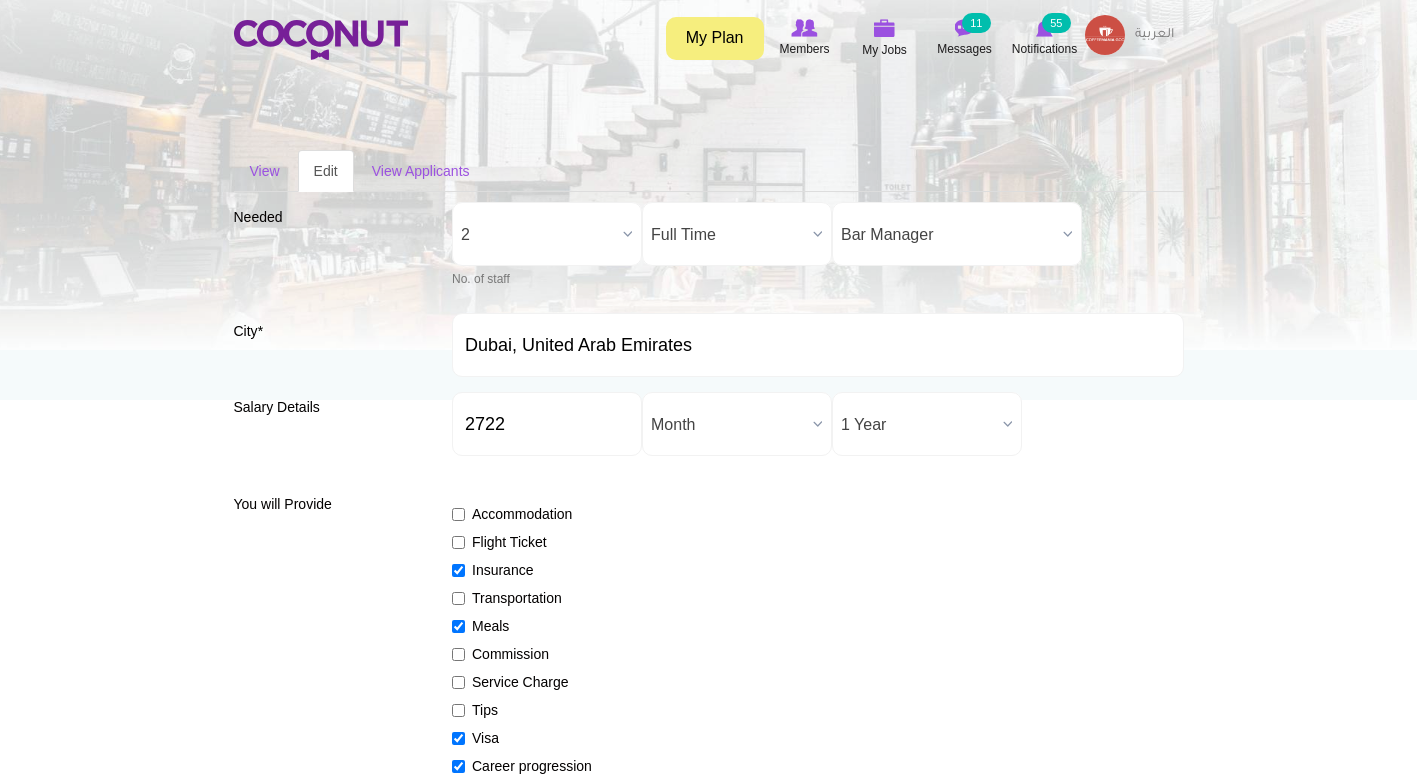 scroll, scrollTop: 0, scrollLeft: 0, axis: both 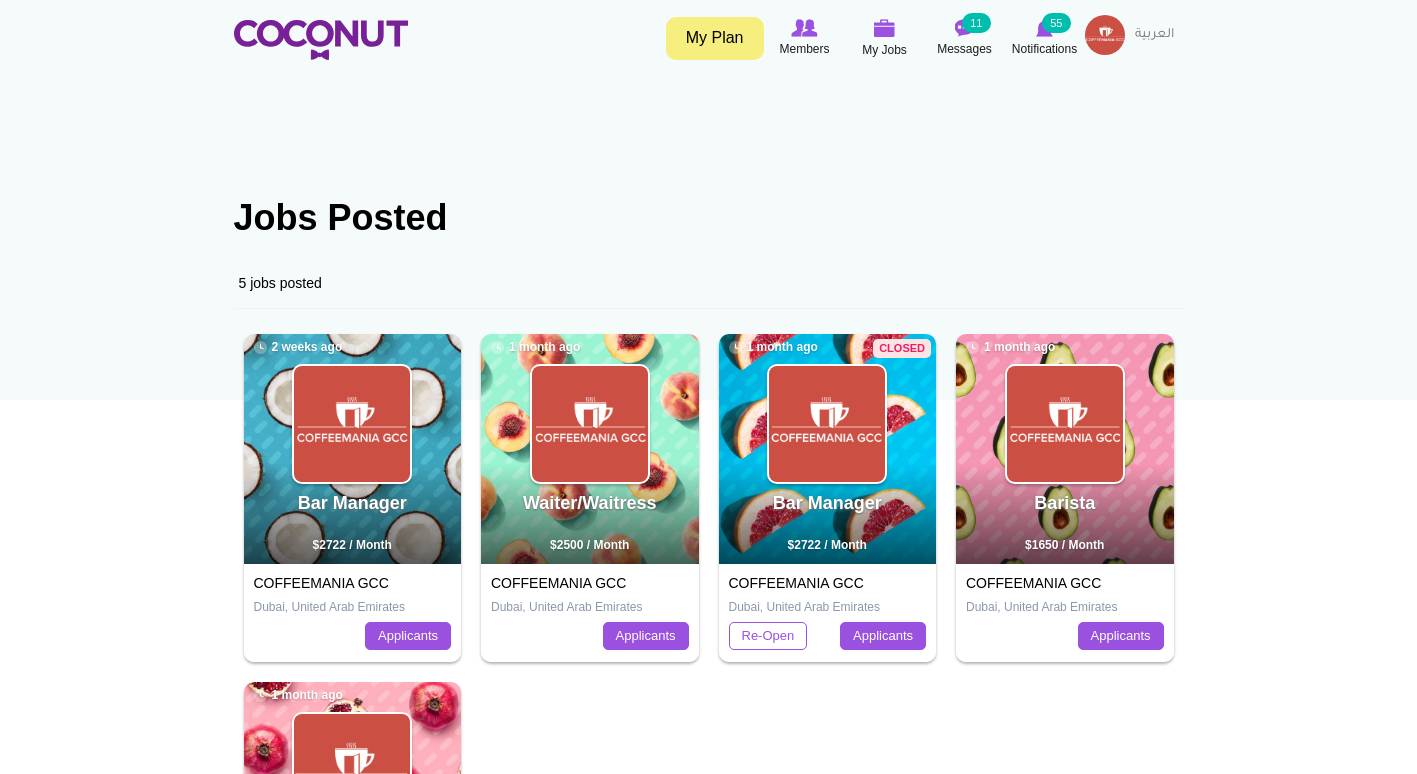 click at bounding box center (352, 424) 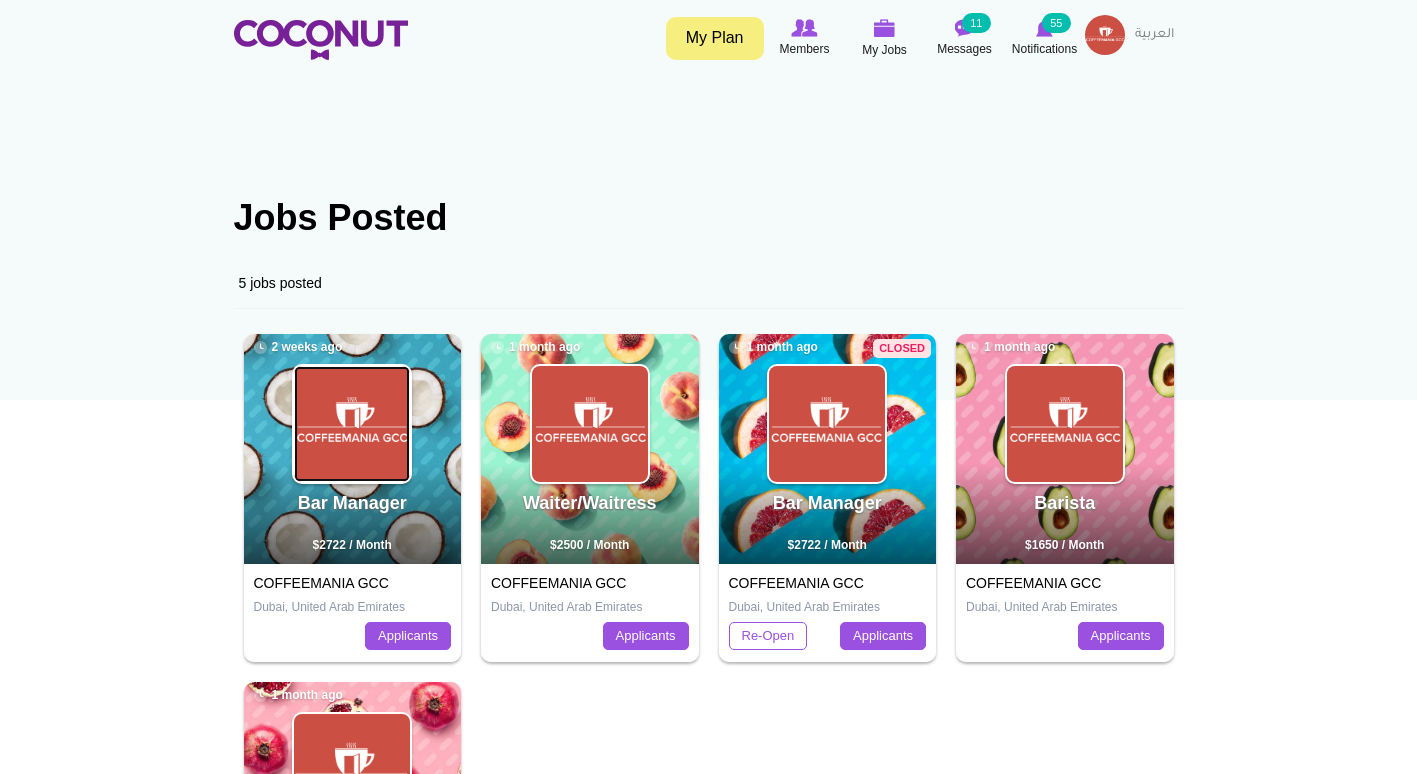 click at bounding box center (352, 424) 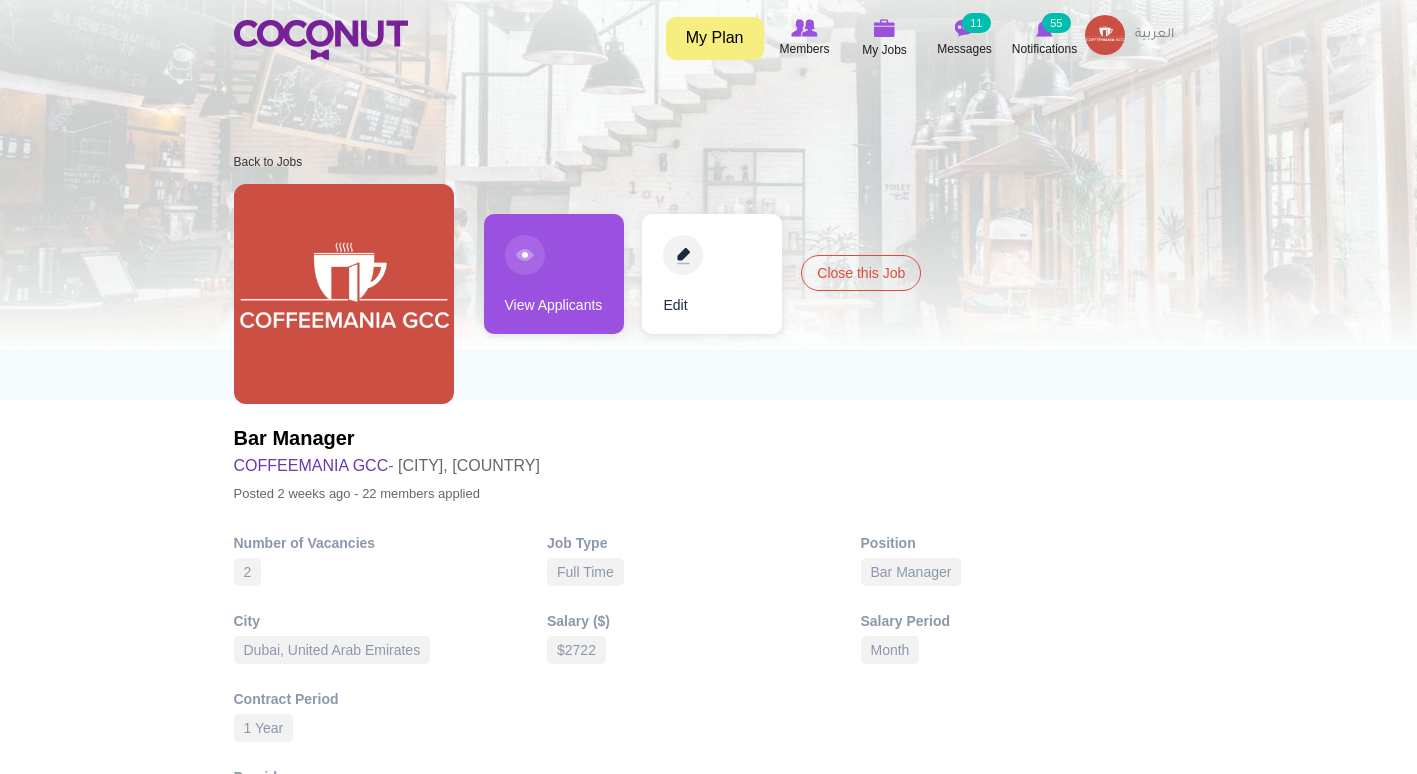 scroll, scrollTop: 0, scrollLeft: 0, axis: both 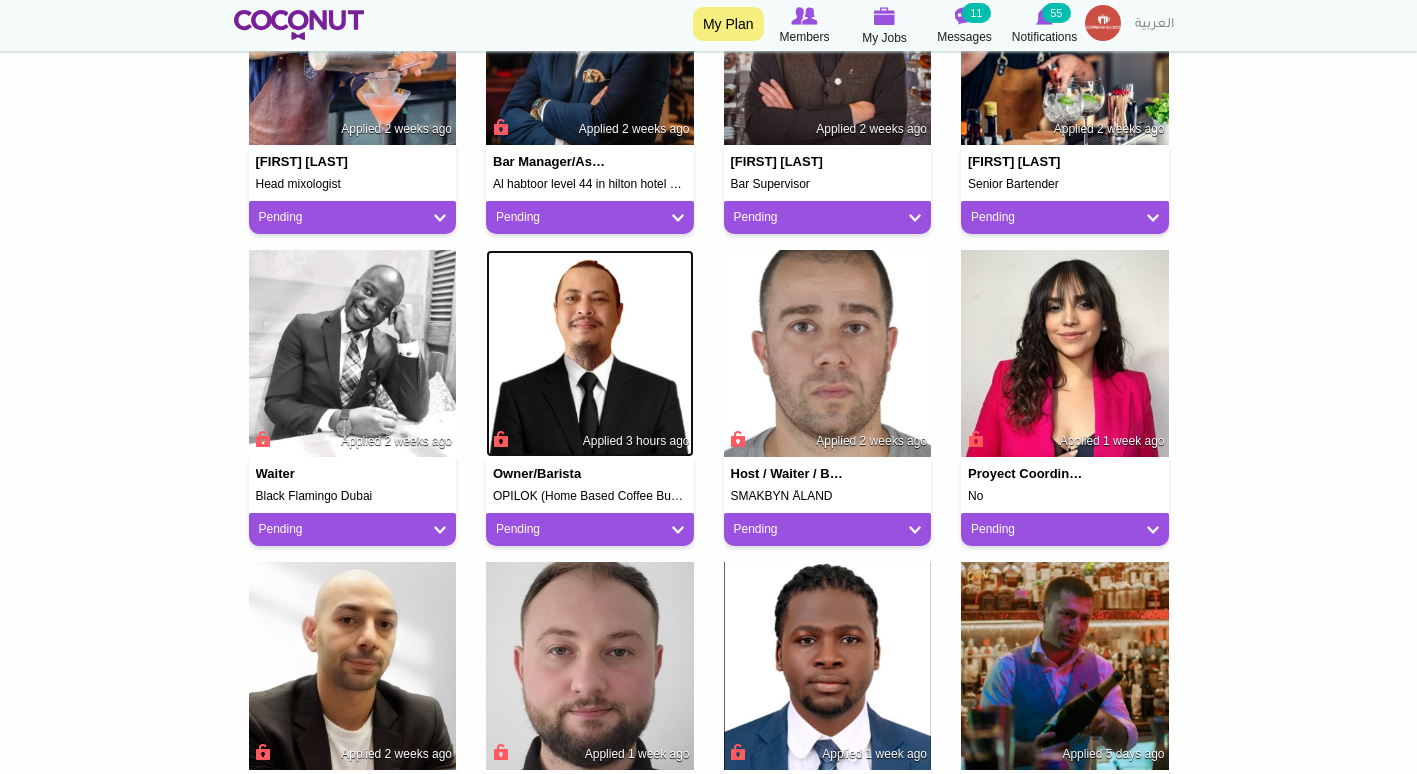 click at bounding box center [590, 354] 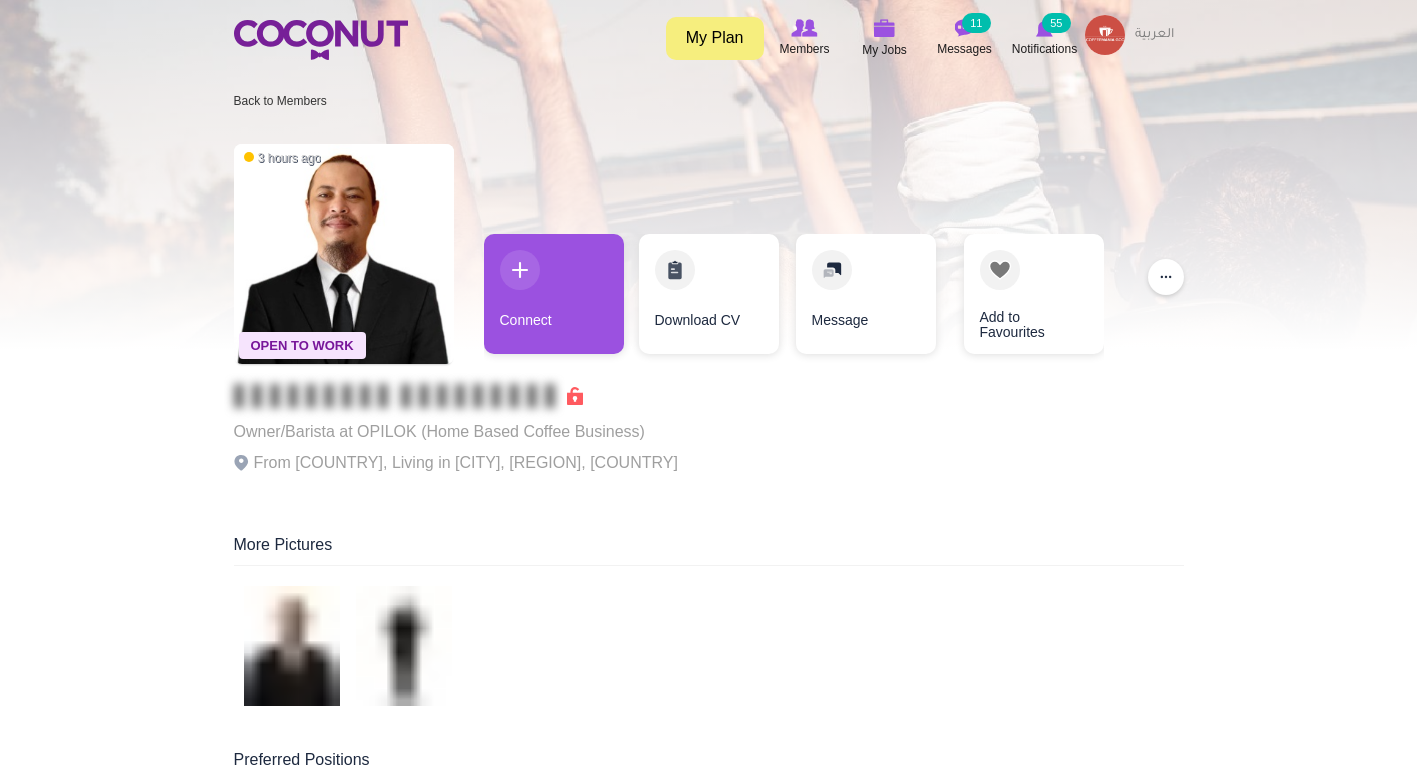 scroll, scrollTop: 0, scrollLeft: 0, axis: both 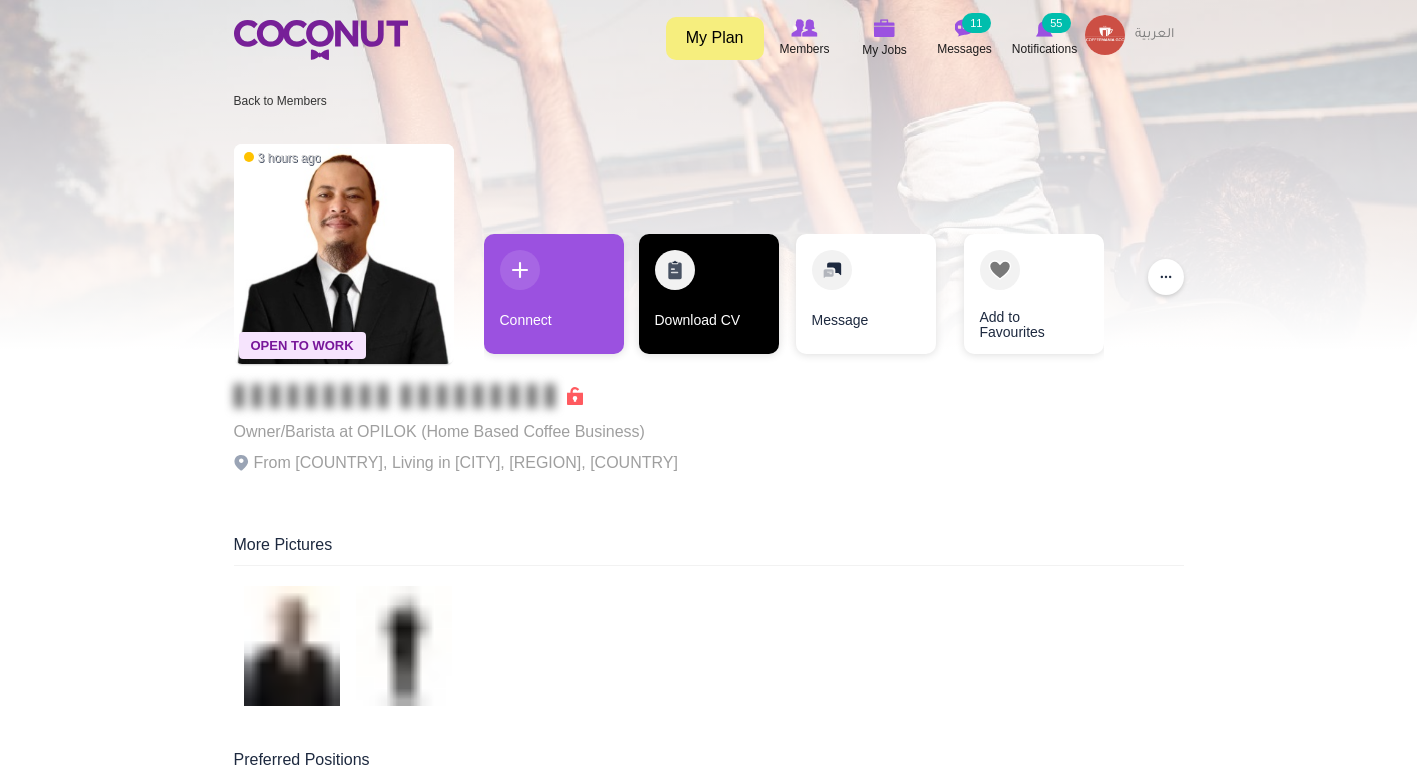 click on "Download CV" at bounding box center [709, 294] 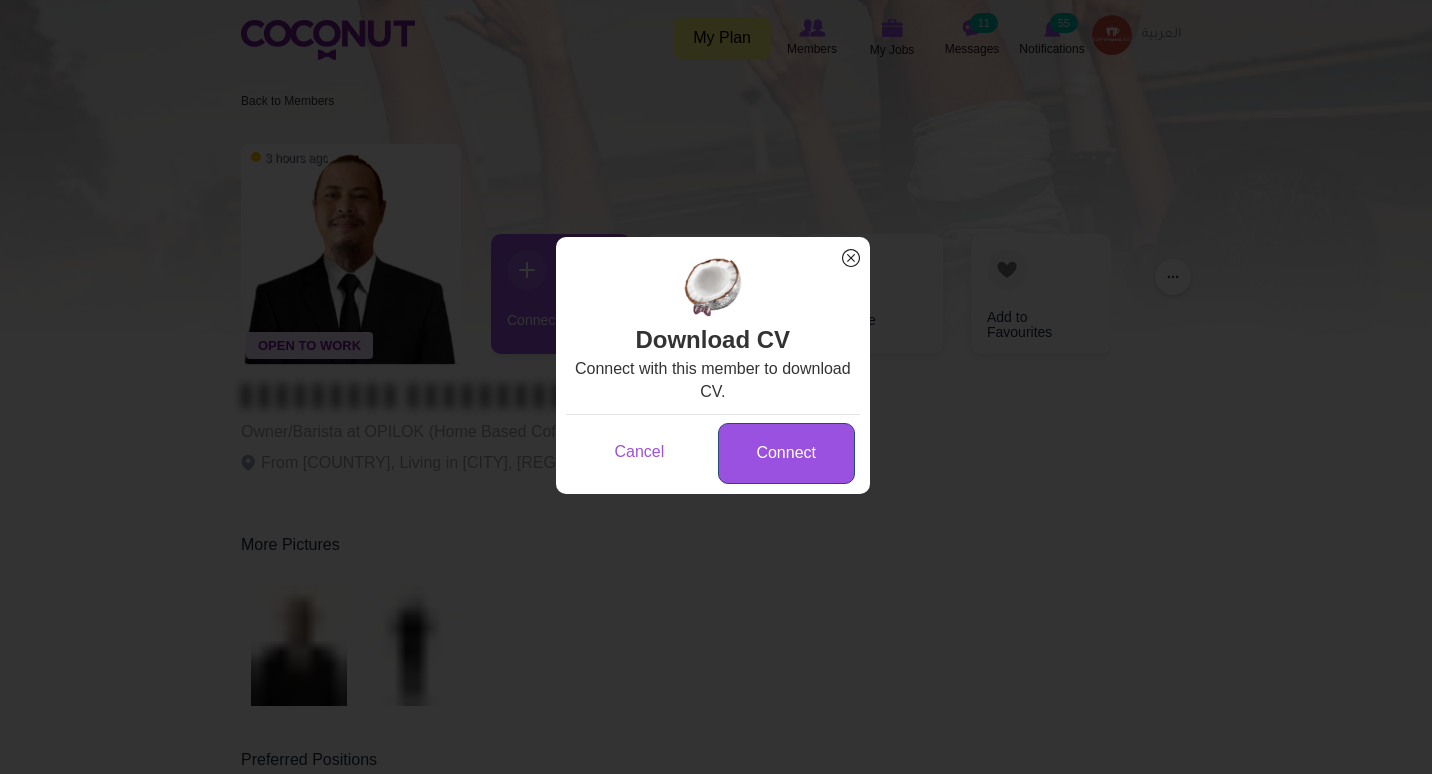 click on "Connect" at bounding box center (786, 453) 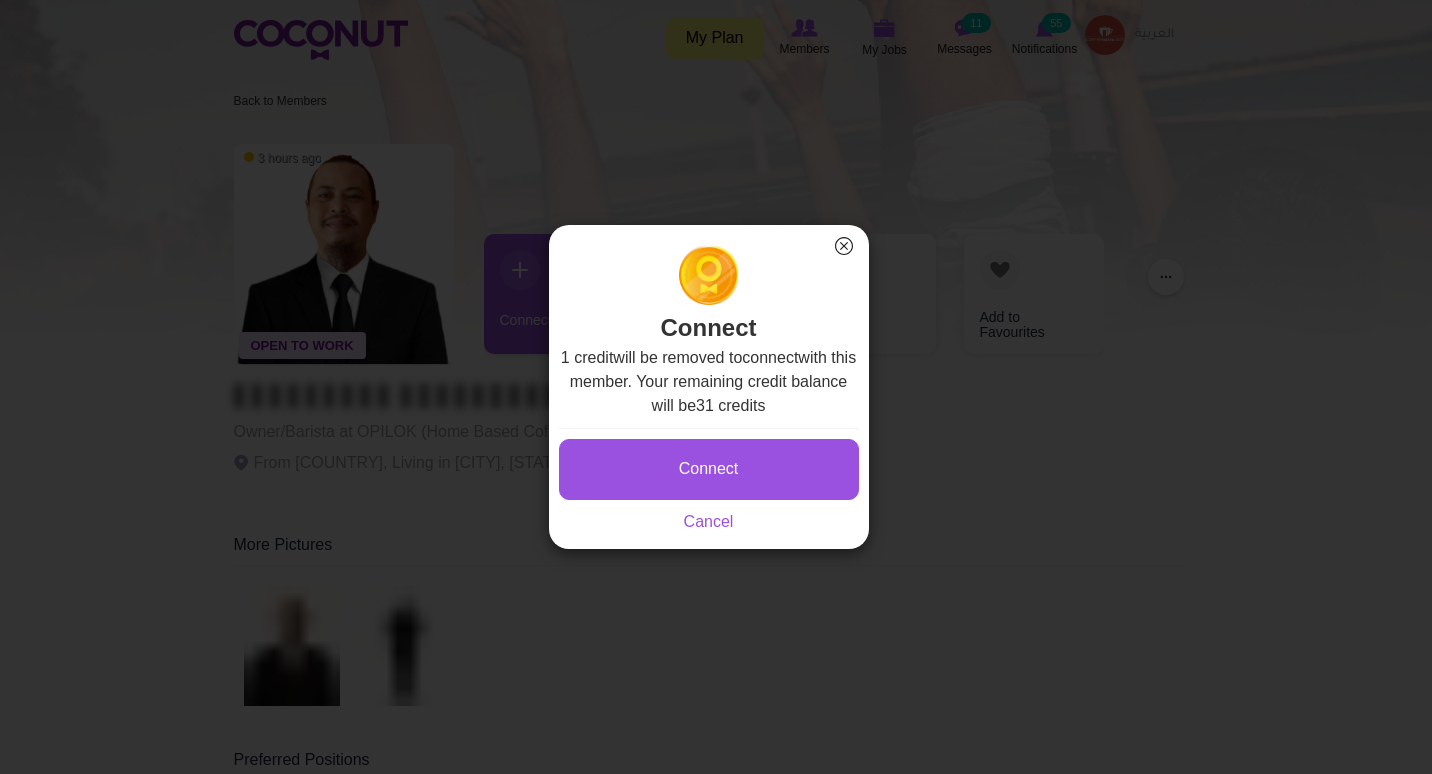 click on "×" 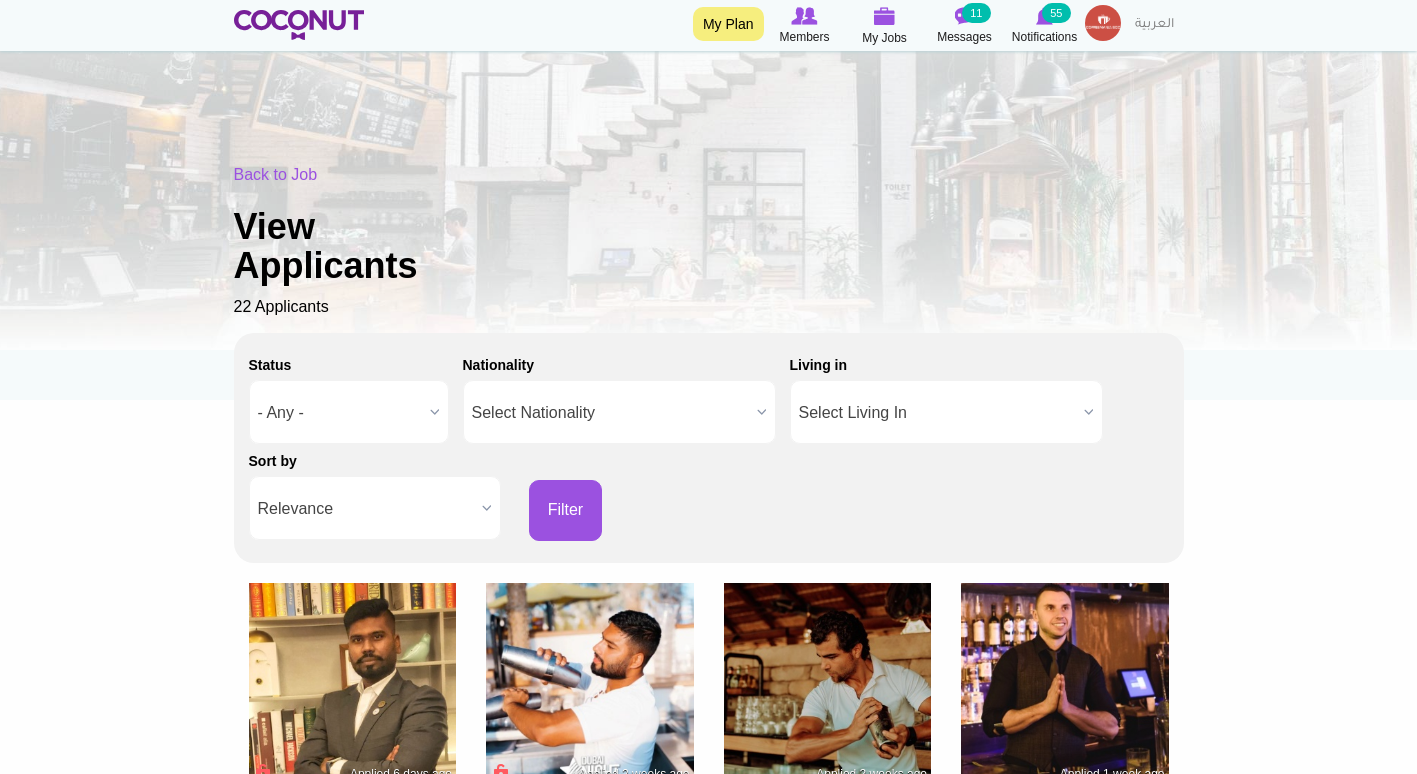 scroll, scrollTop: 1269, scrollLeft: 0, axis: vertical 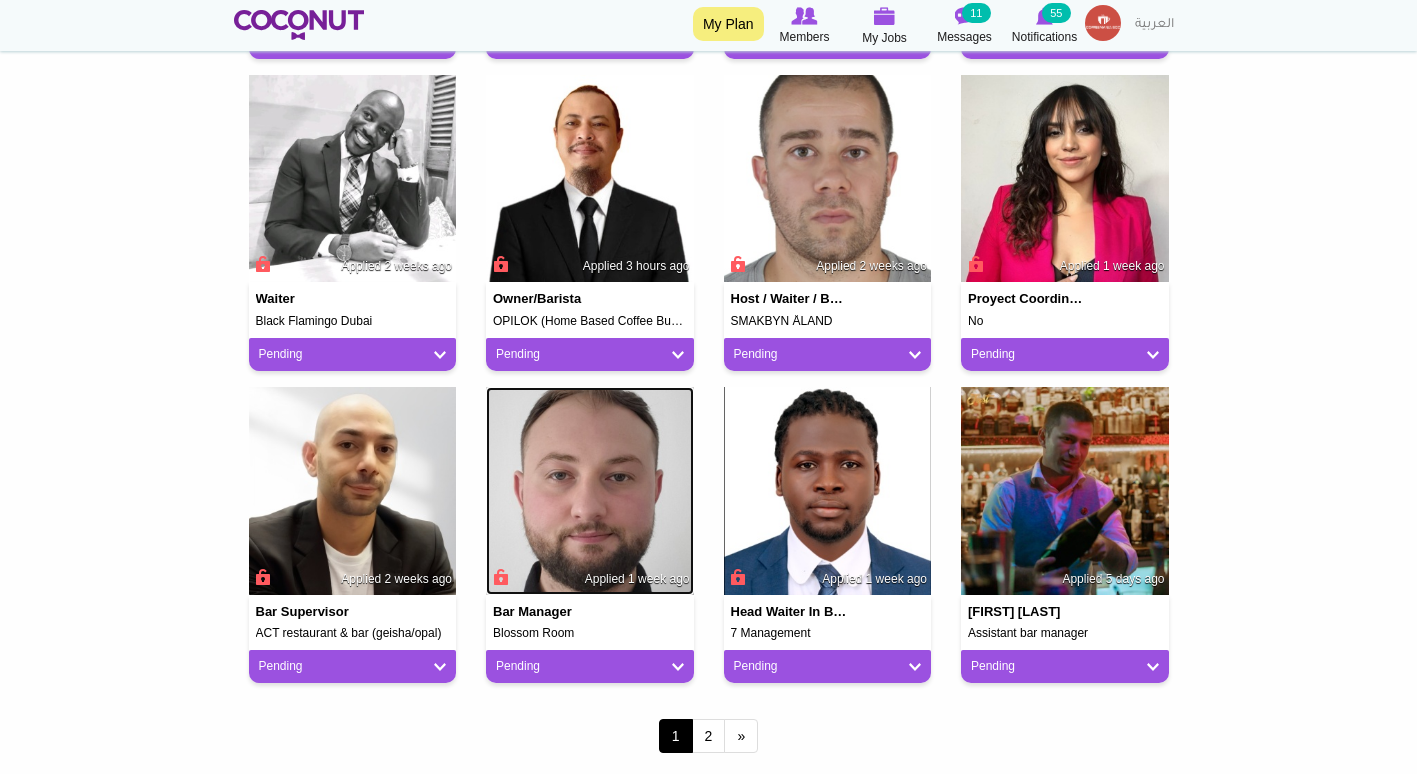 click at bounding box center [590, 491] 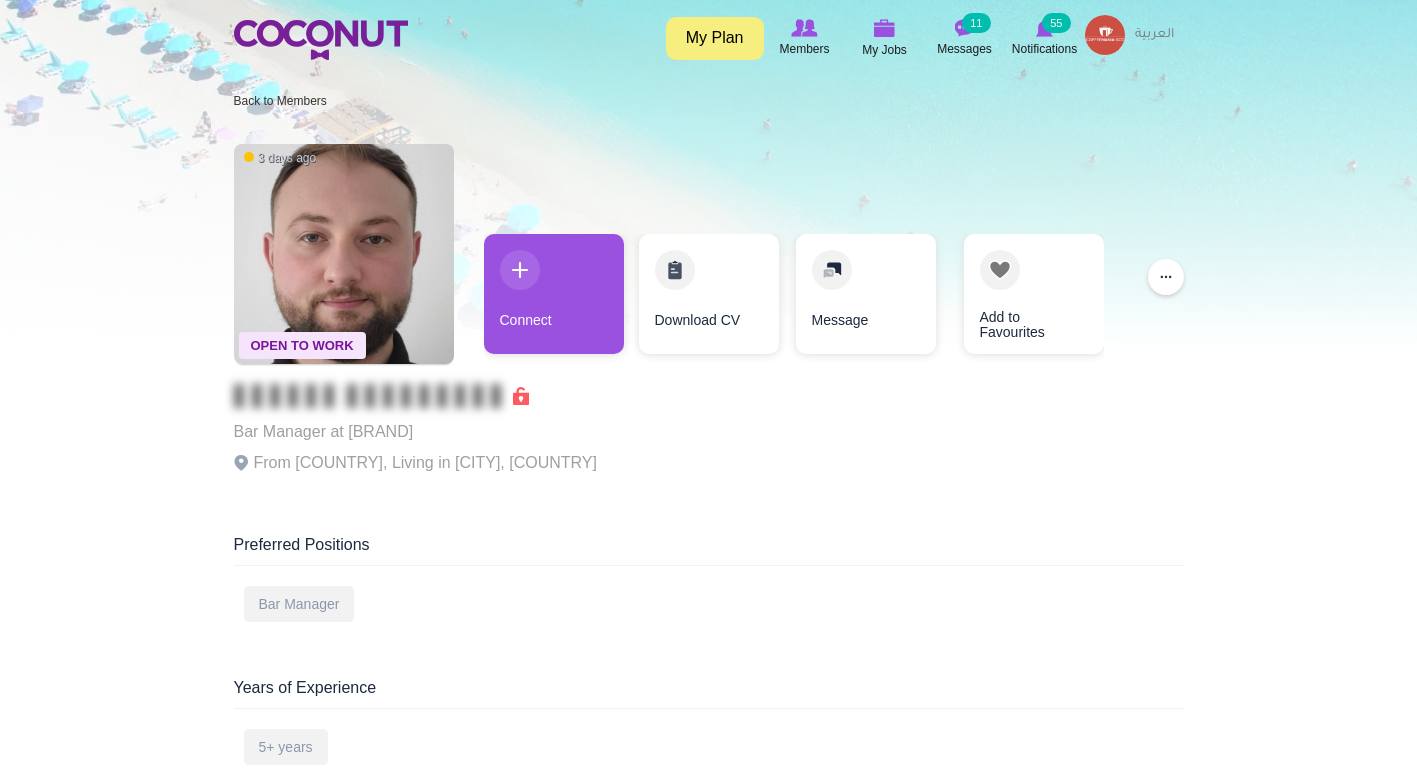 scroll, scrollTop: 0, scrollLeft: 0, axis: both 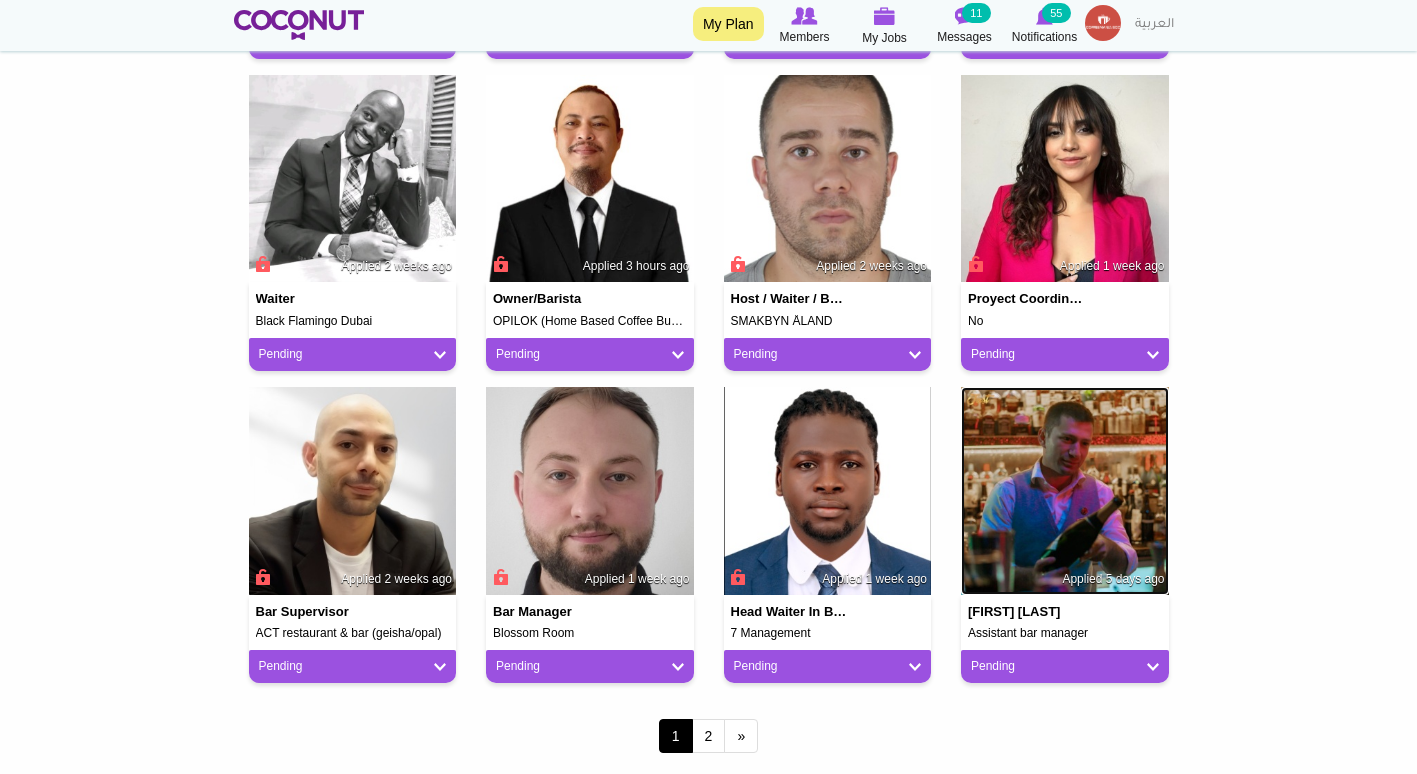 click at bounding box center [1065, 491] 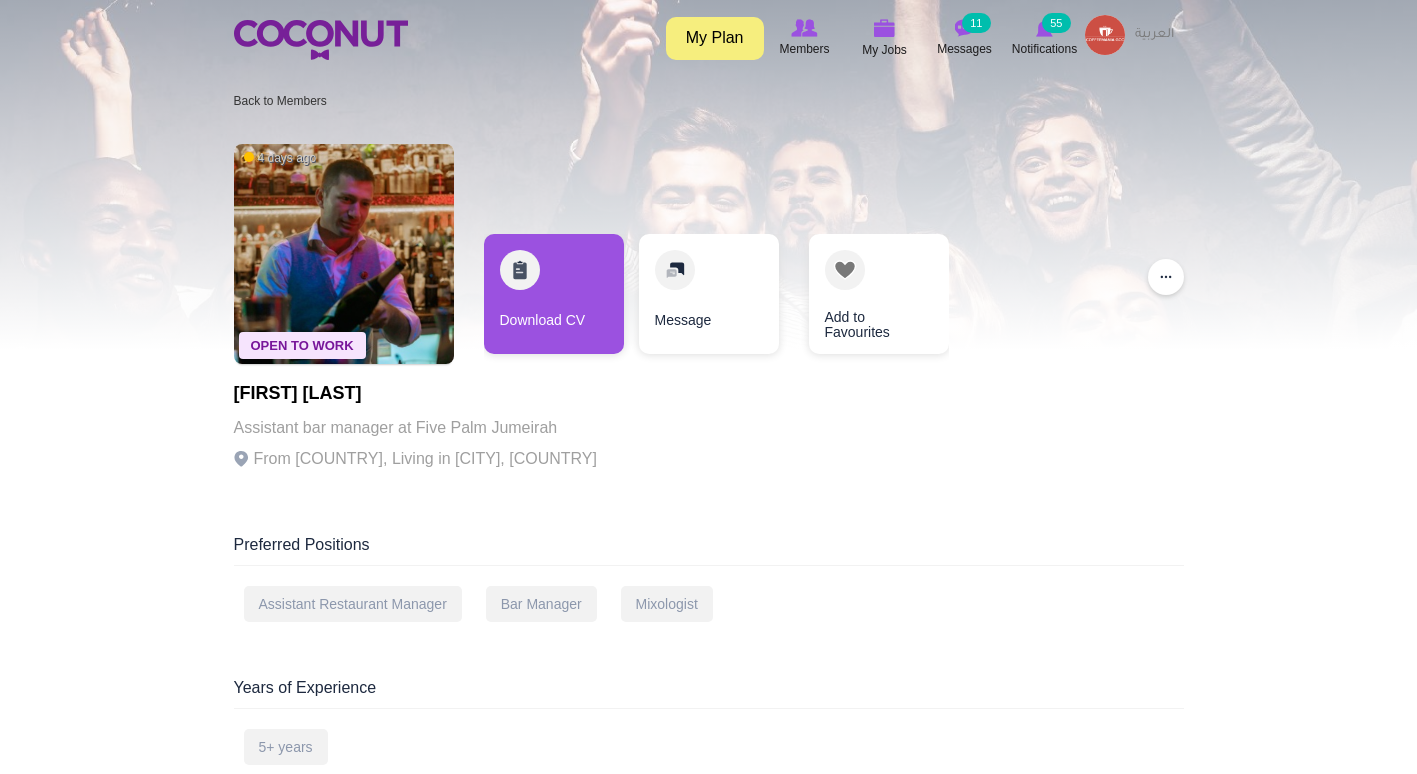 scroll, scrollTop: 0, scrollLeft: 0, axis: both 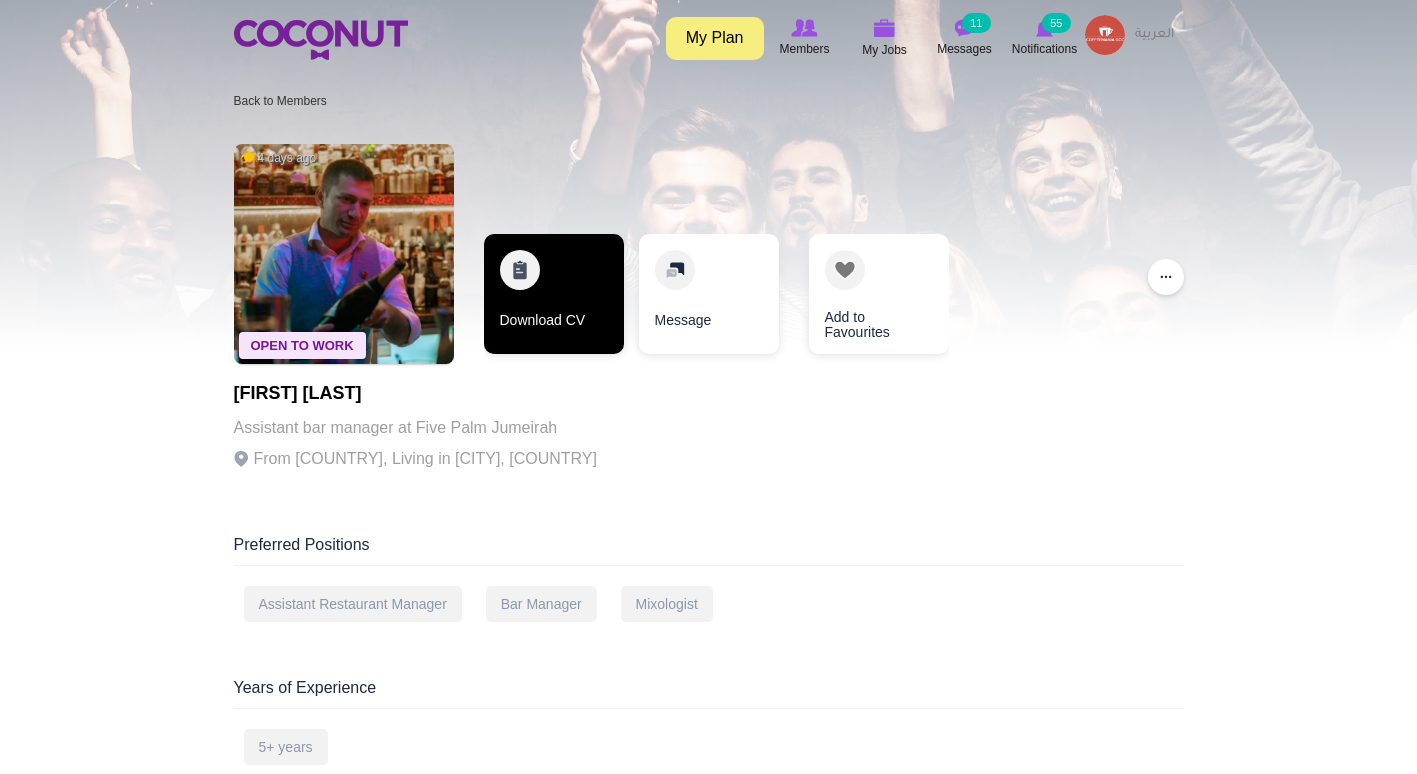 click on "Download CV" at bounding box center (554, 294) 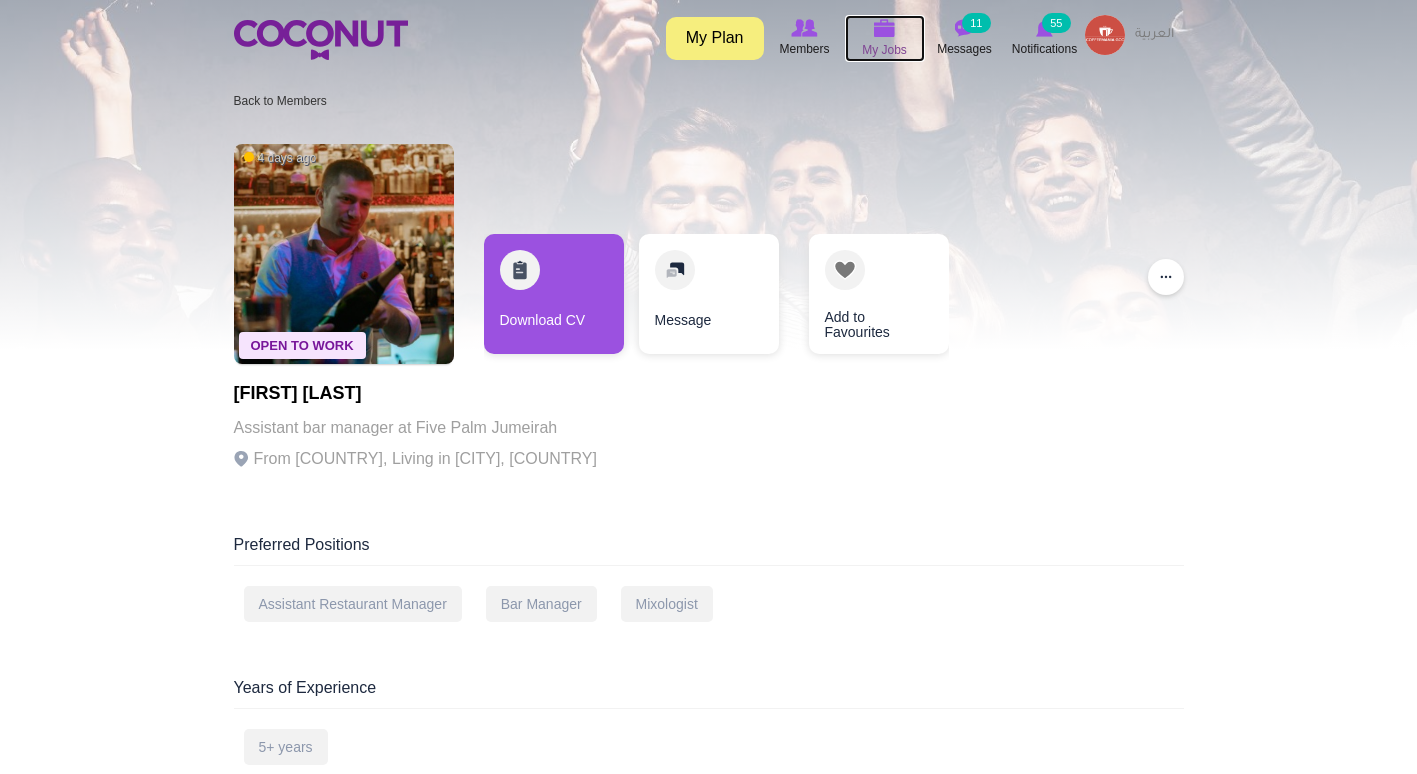 click at bounding box center (885, 28) 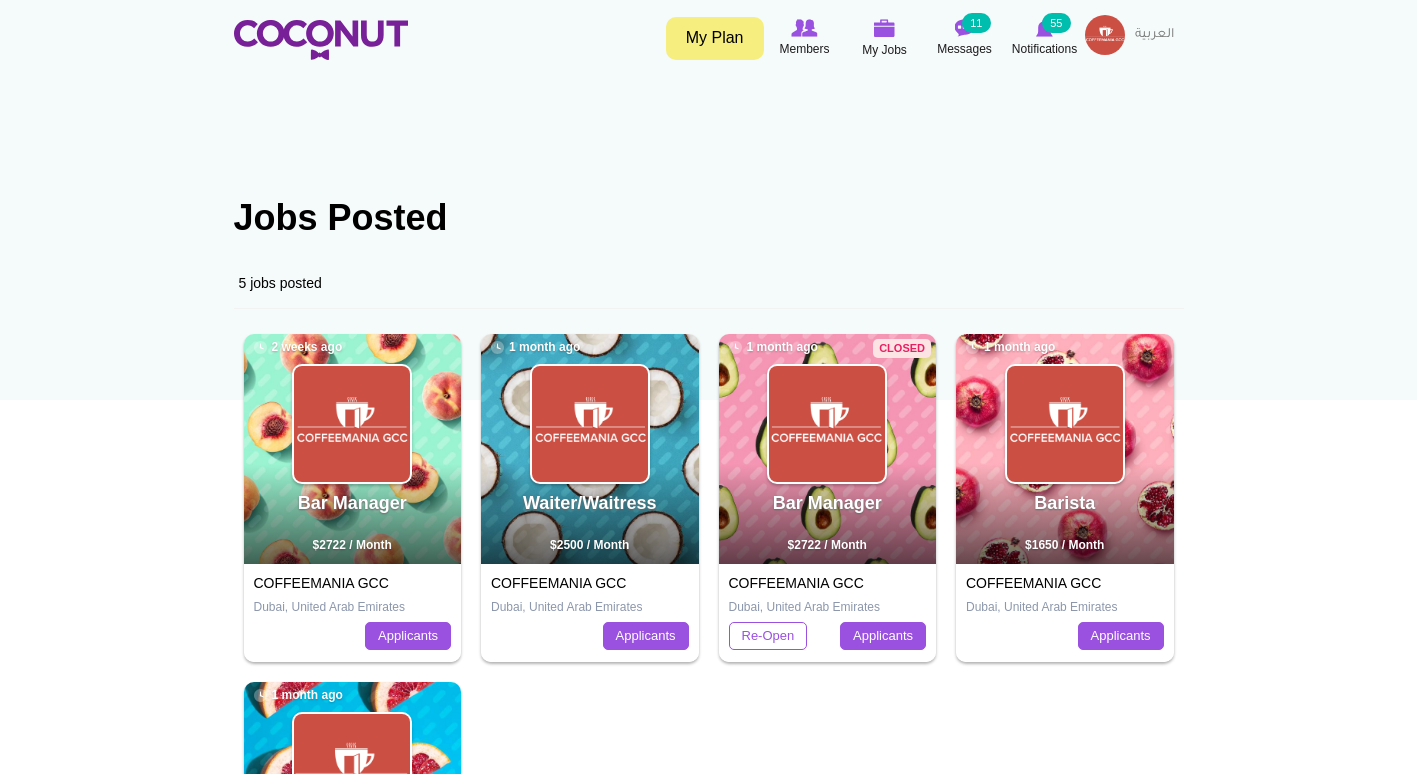 scroll, scrollTop: 0, scrollLeft: 0, axis: both 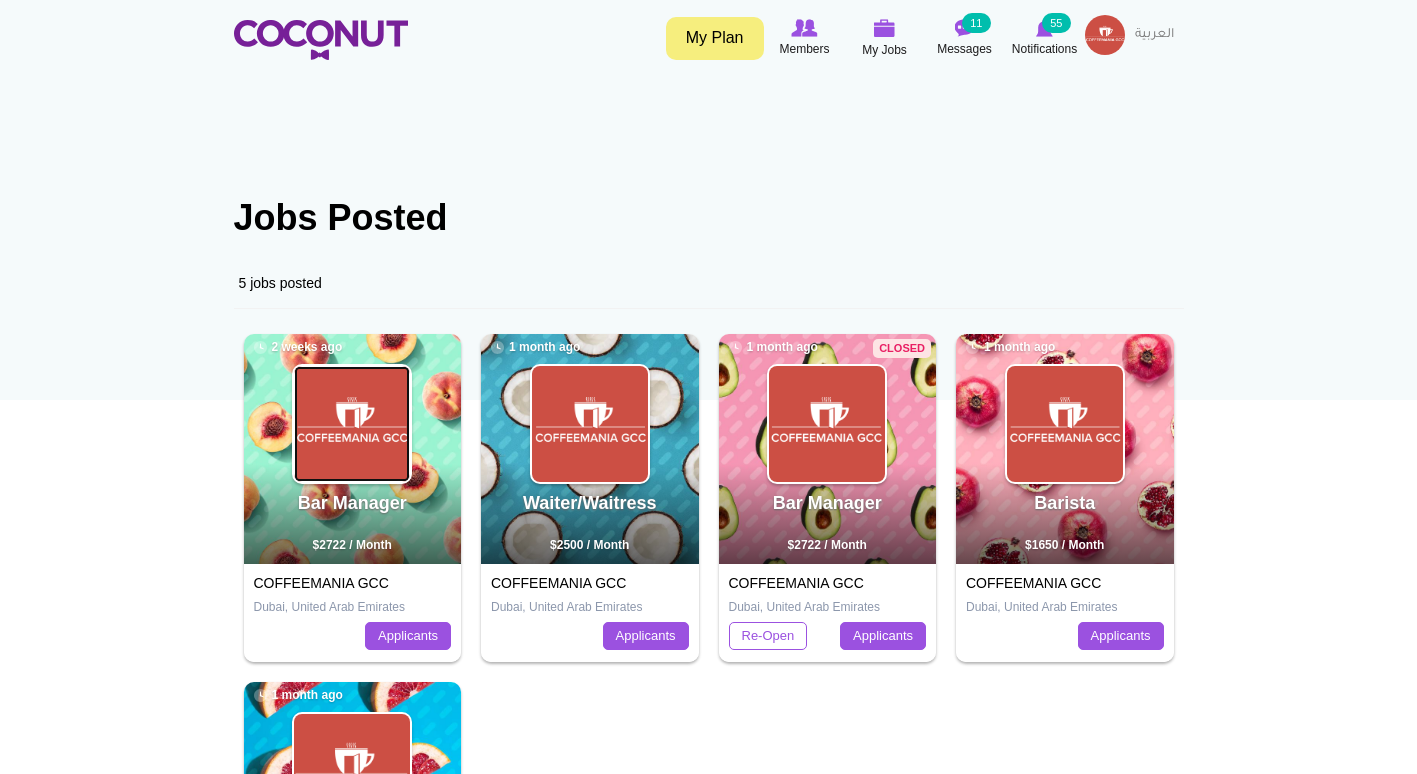 click at bounding box center (352, 424) 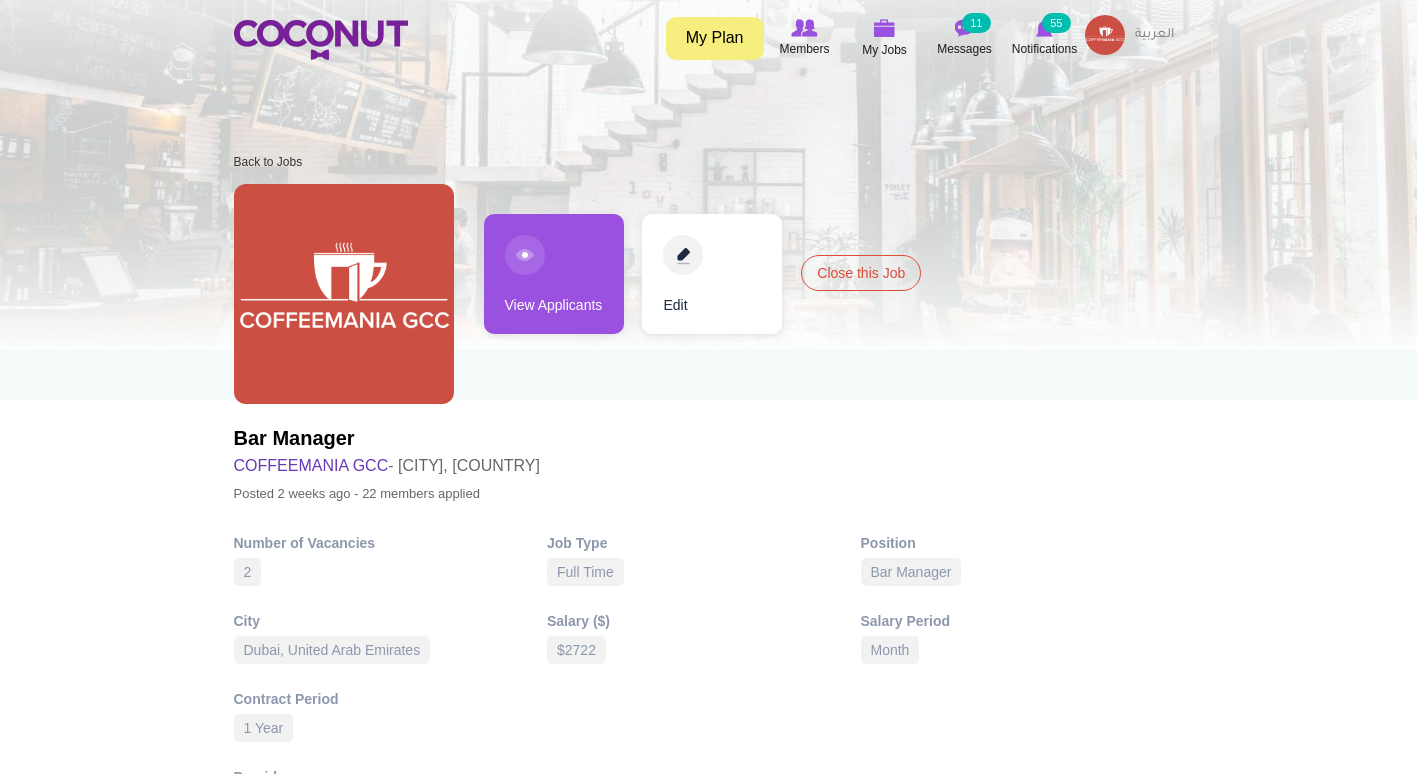 scroll, scrollTop: 0, scrollLeft: 0, axis: both 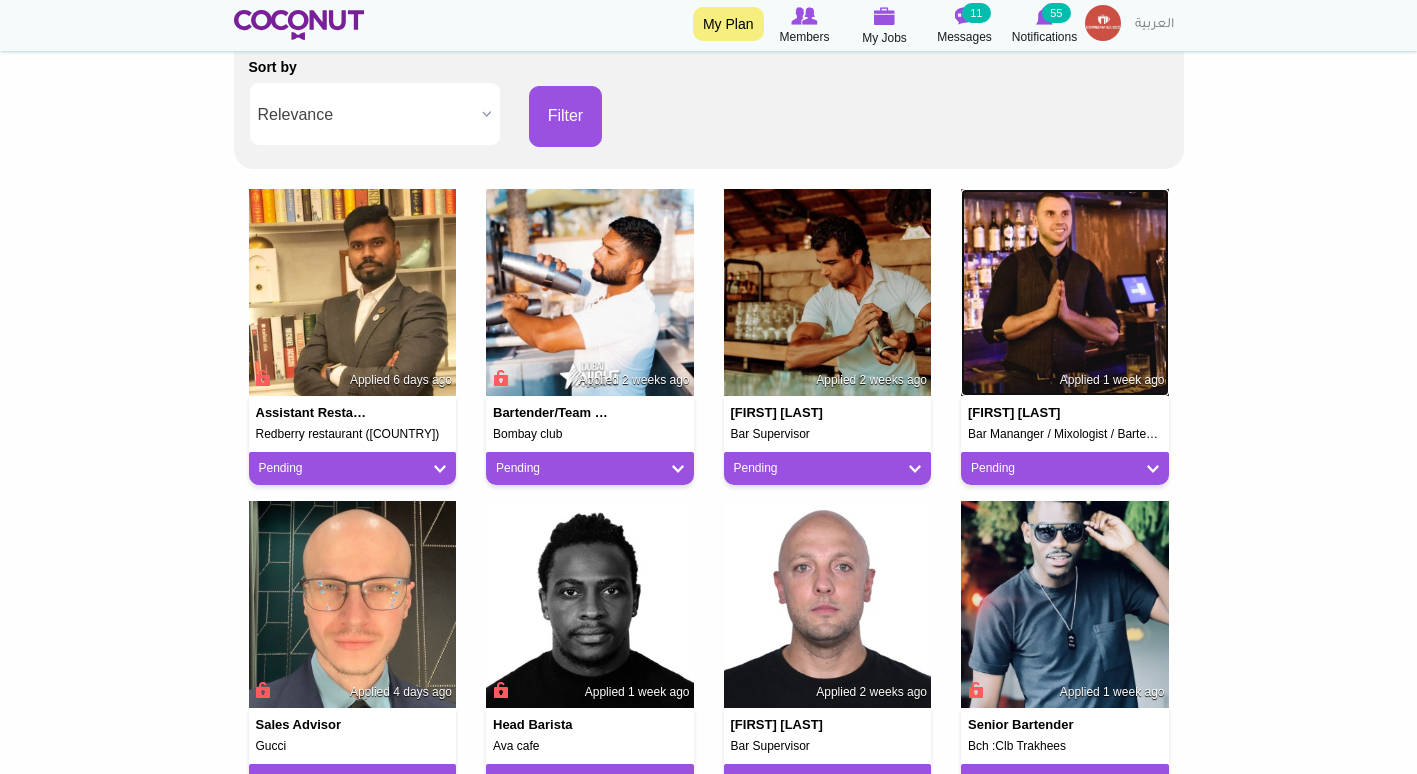 click at bounding box center [1065, 293] 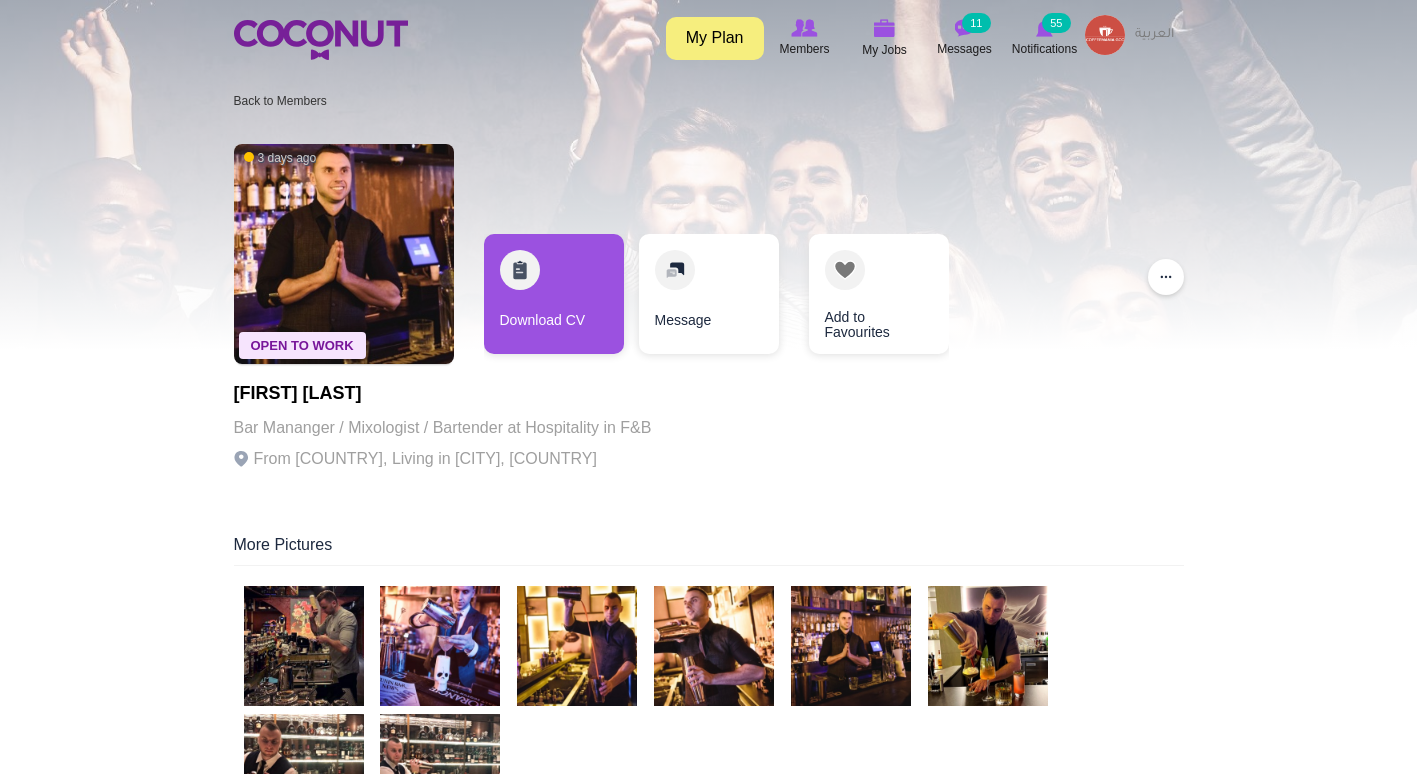 scroll, scrollTop: 0, scrollLeft: 0, axis: both 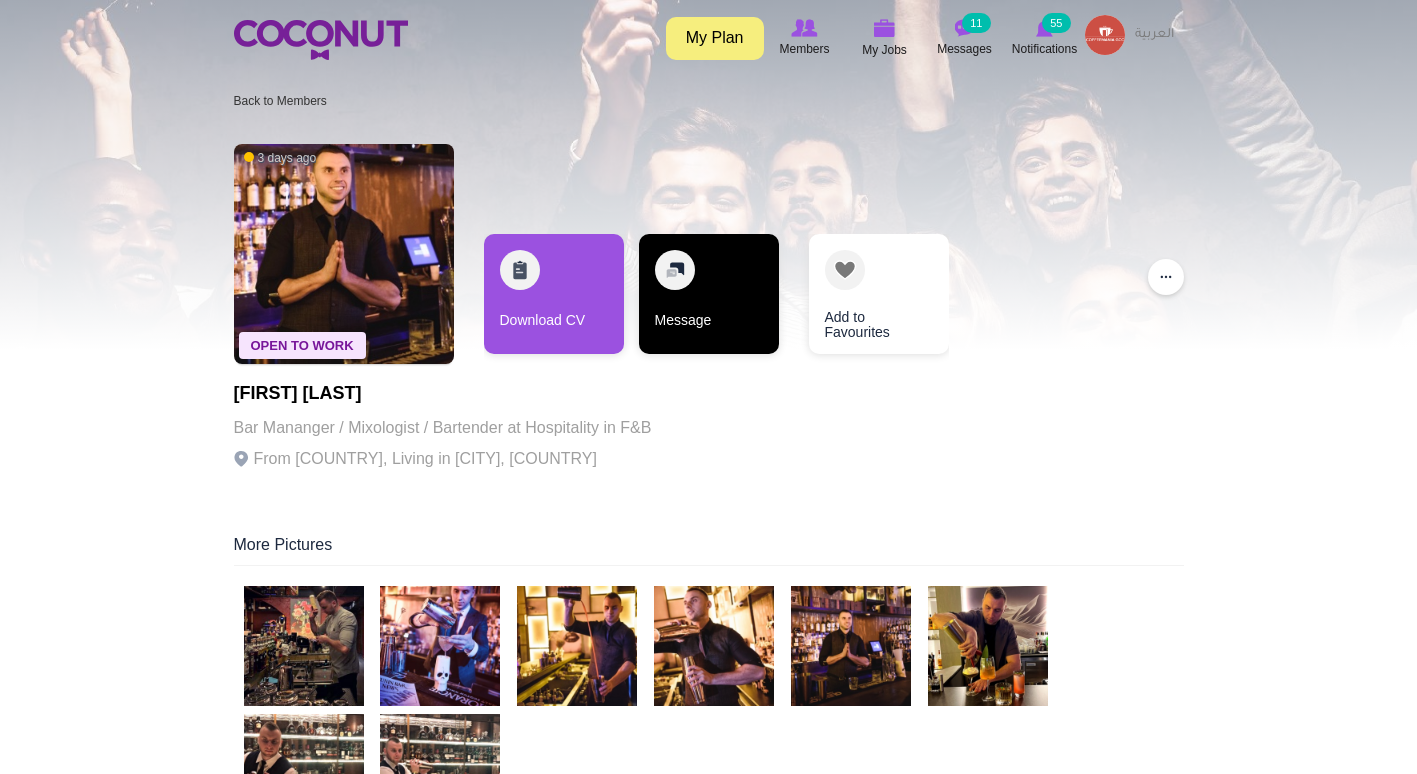 click on "Message" at bounding box center [709, 294] 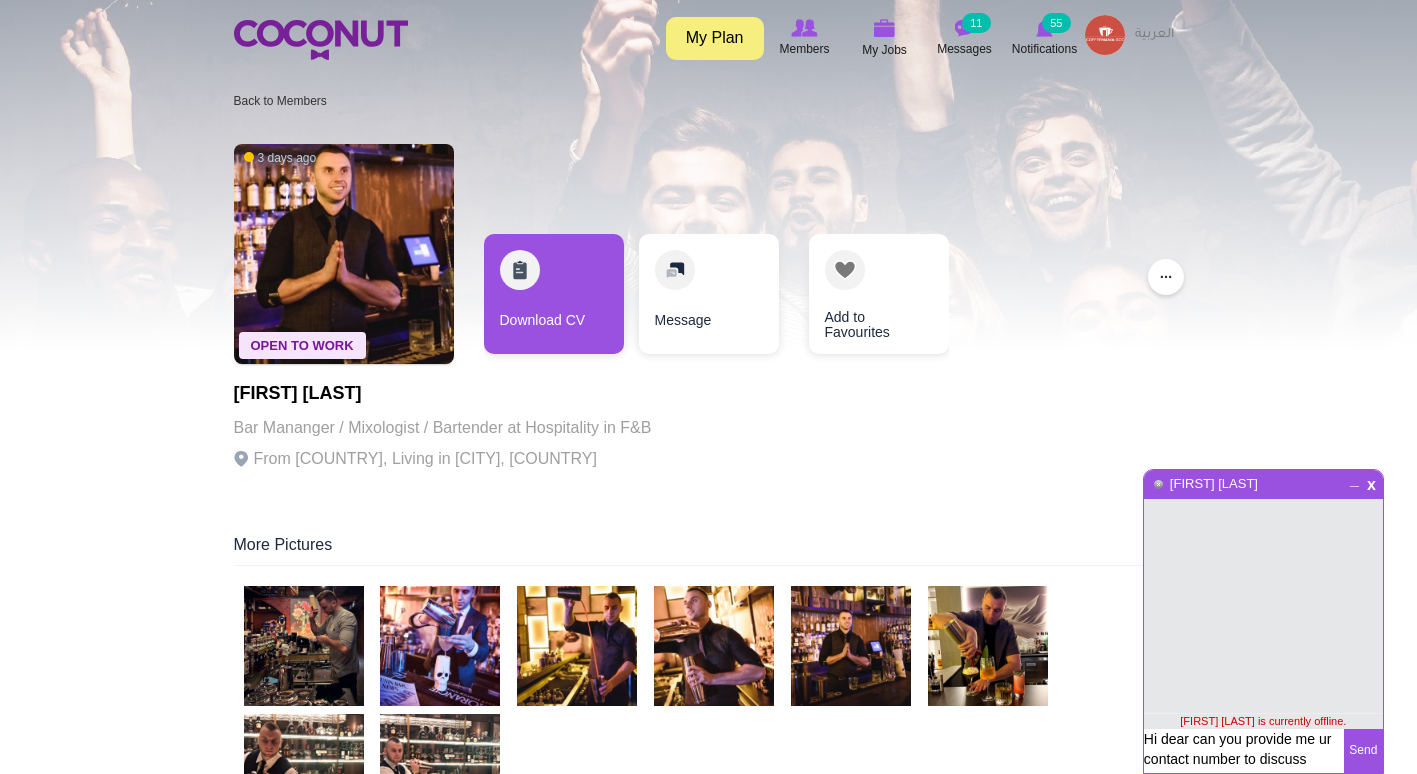 scroll, scrollTop: 13, scrollLeft: 0, axis: vertical 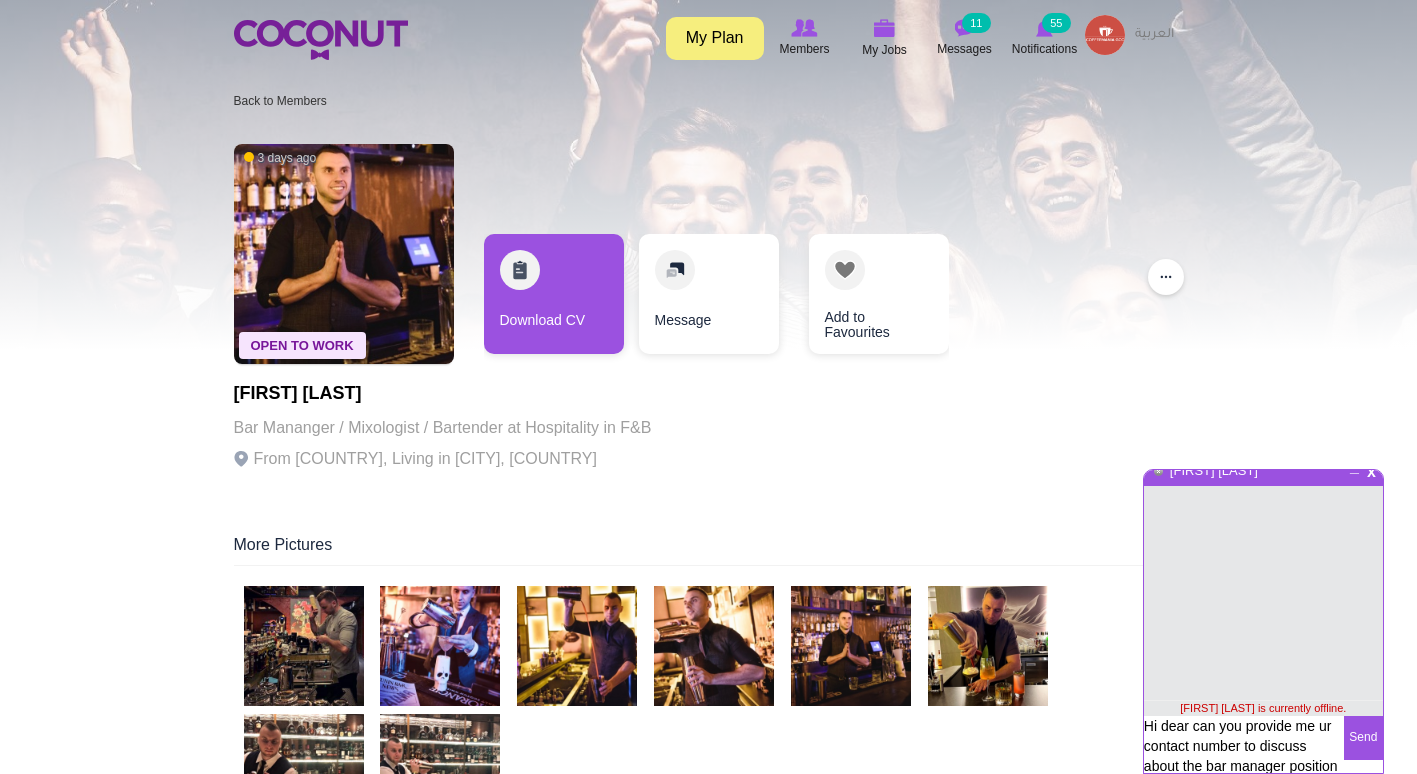 type on "Hi dear can you provide me ur contact number to discuss about the bar manager position" 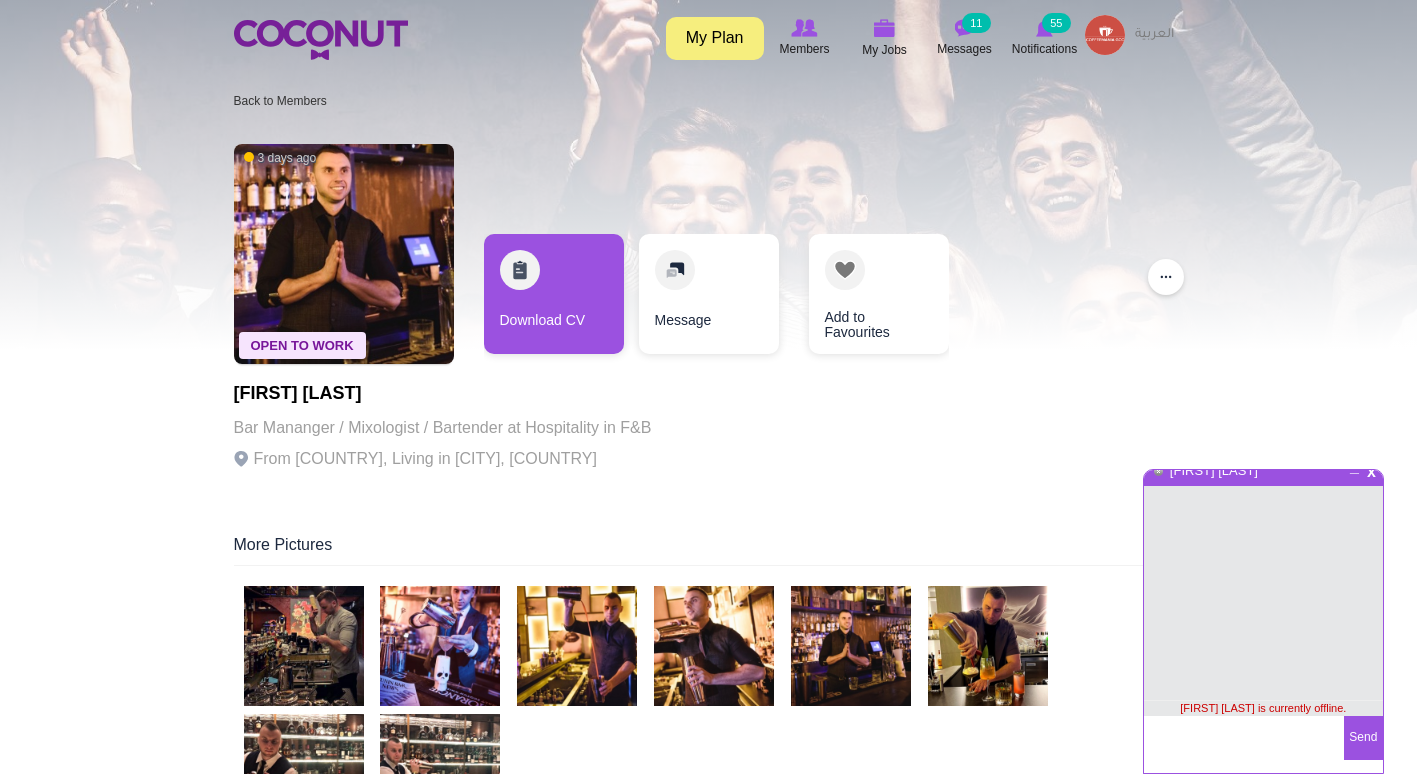 scroll, scrollTop: 5, scrollLeft: 0, axis: vertical 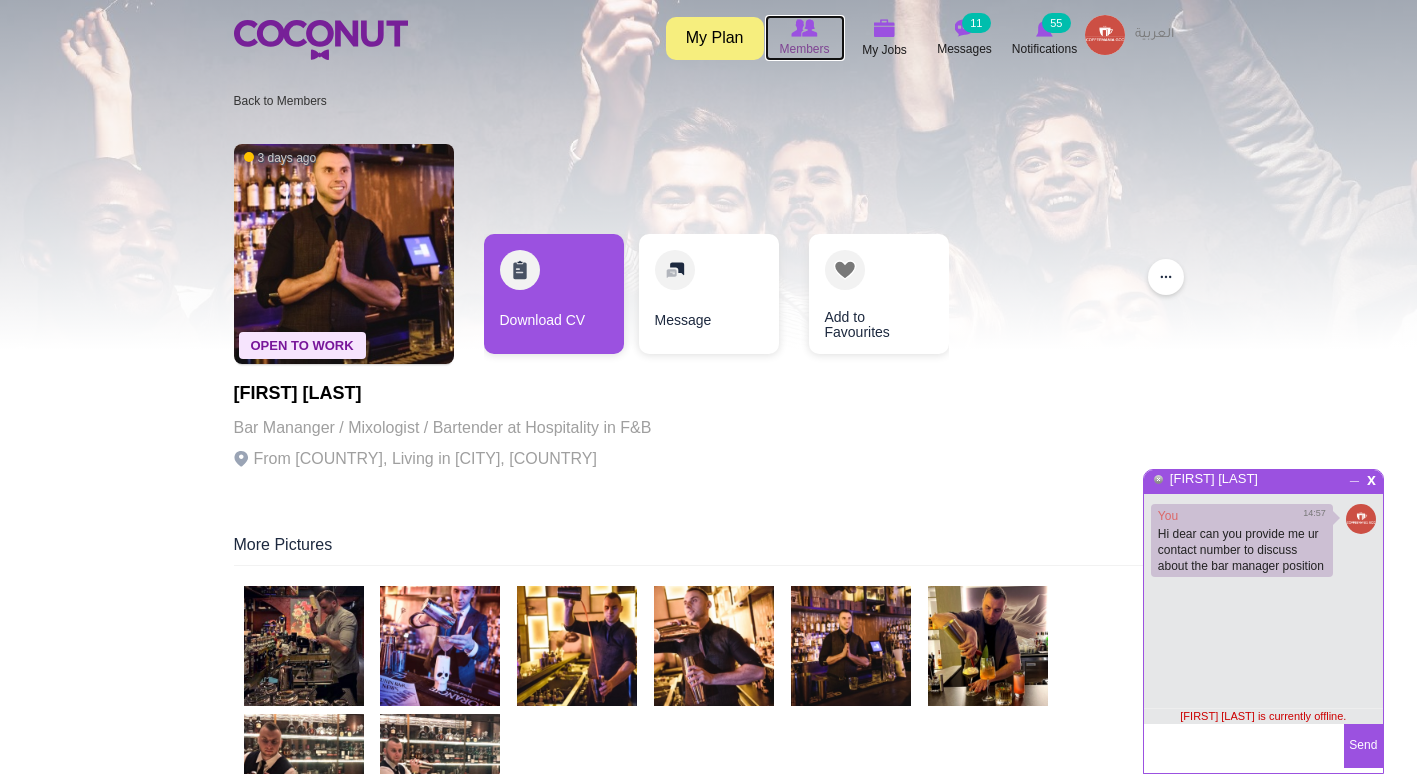 click on "Members" at bounding box center (804, 49) 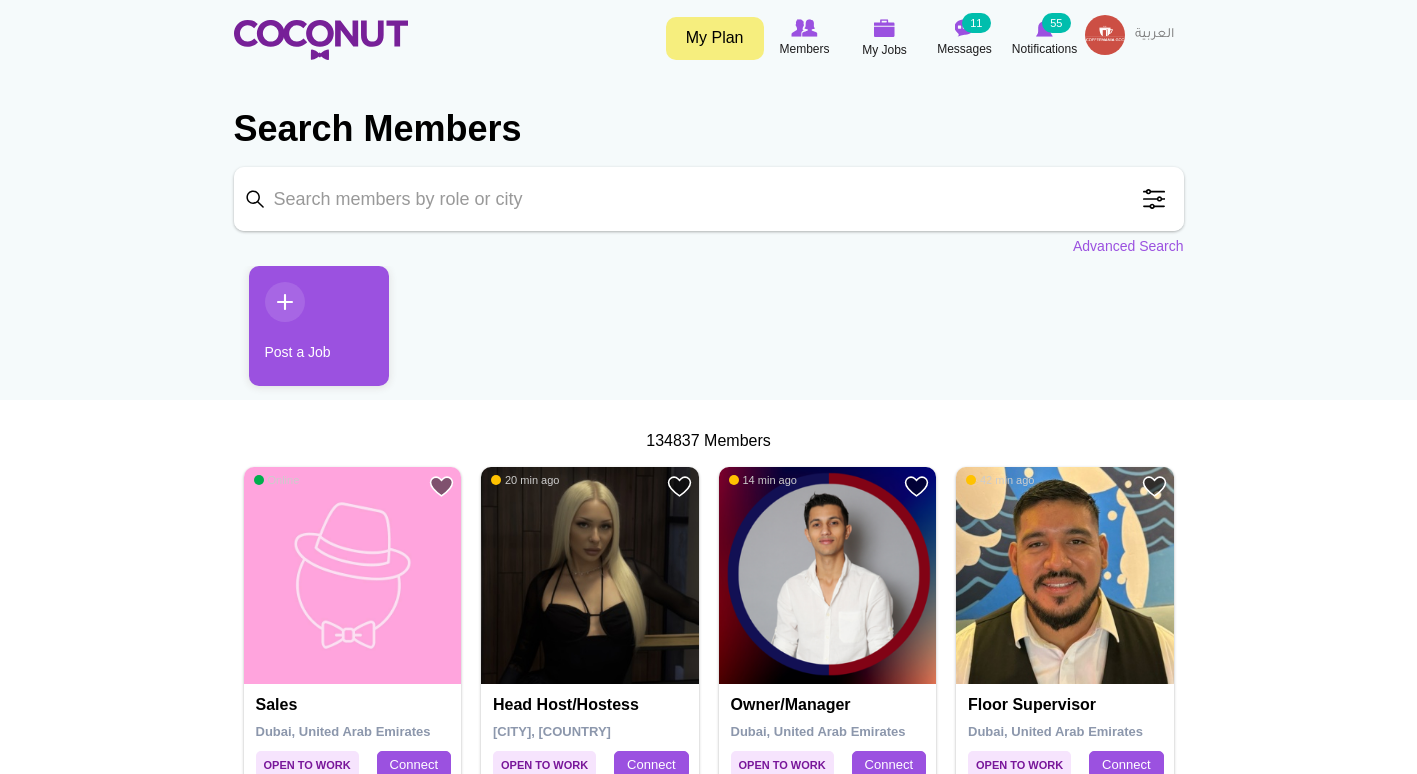 scroll, scrollTop: 0, scrollLeft: 0, axis: both 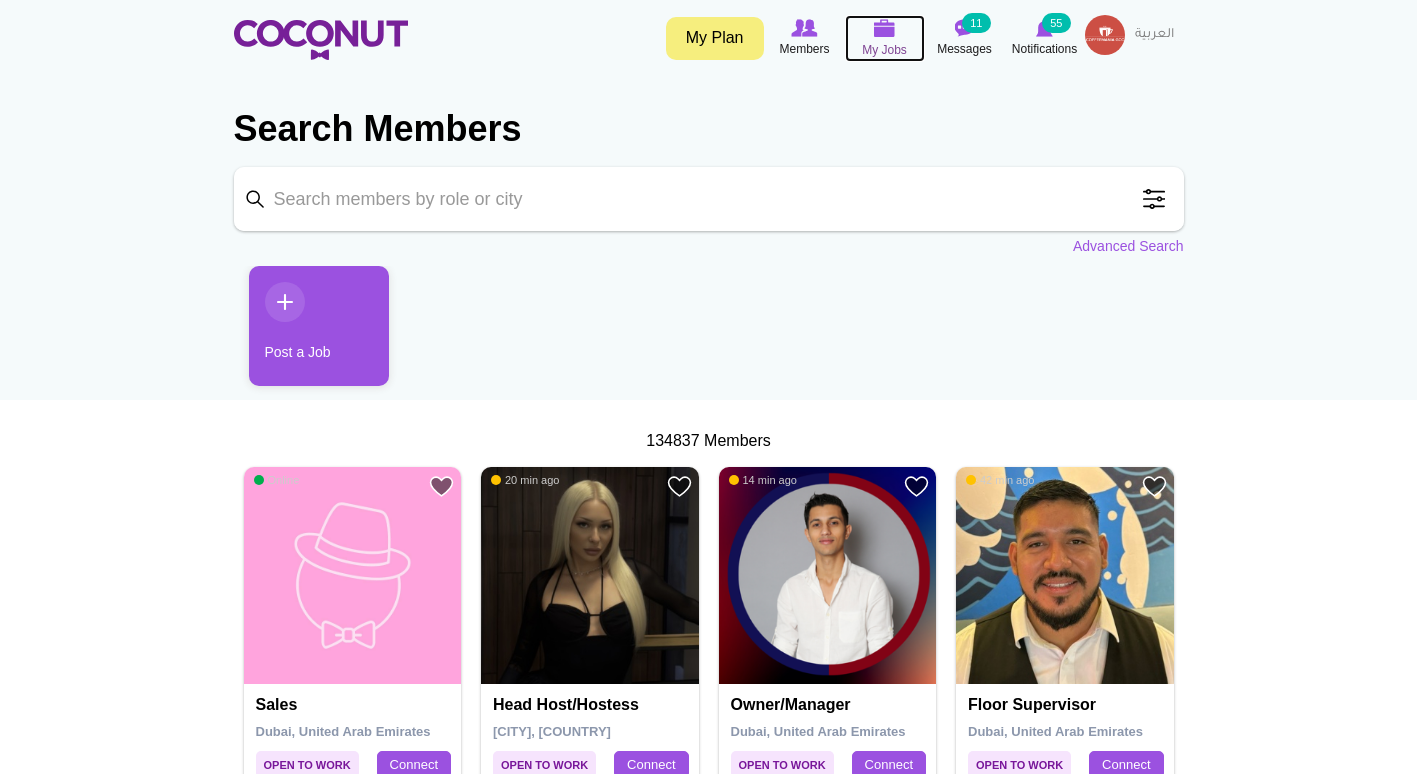click on "My Jobs" at bounding box center [884, 50] 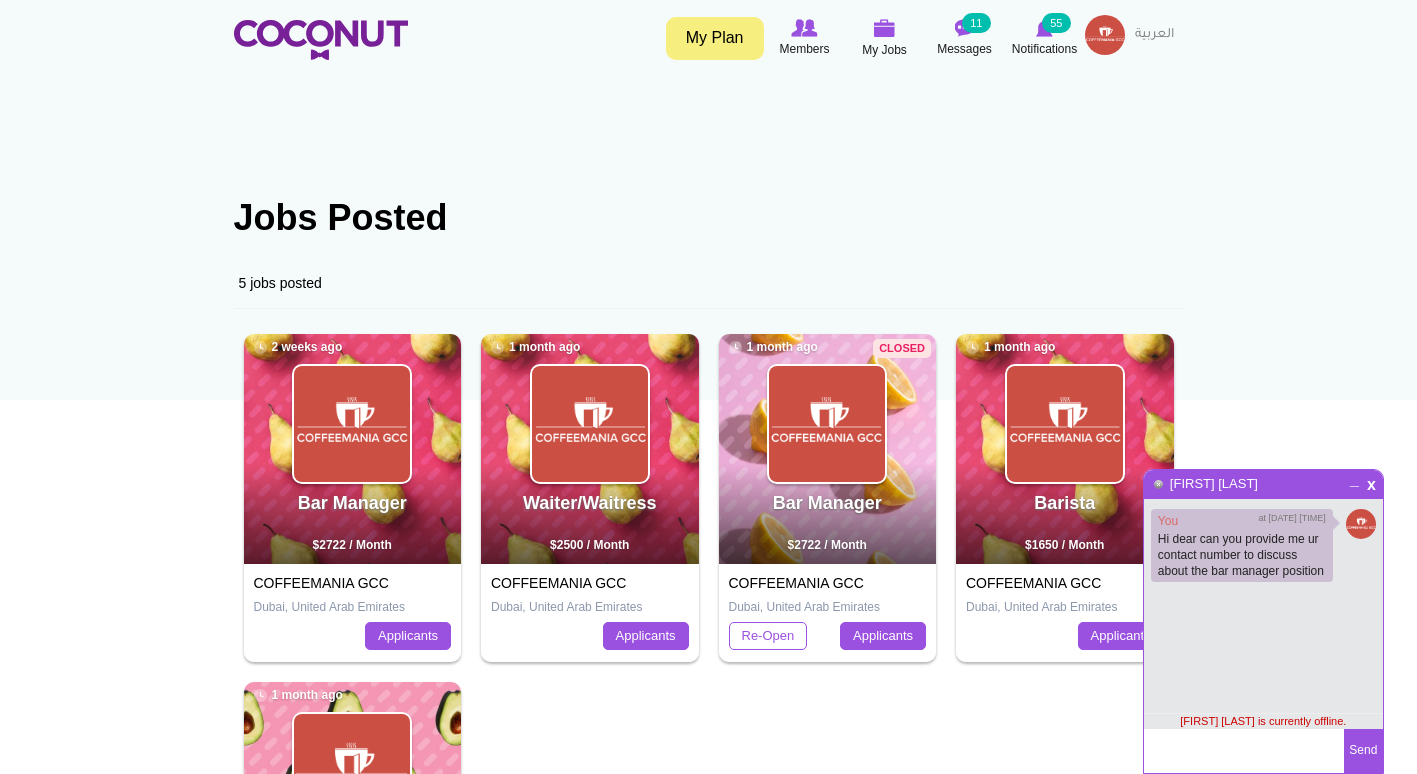 scroll, scrollTop: 0, scrollLeft: 0, axis: both 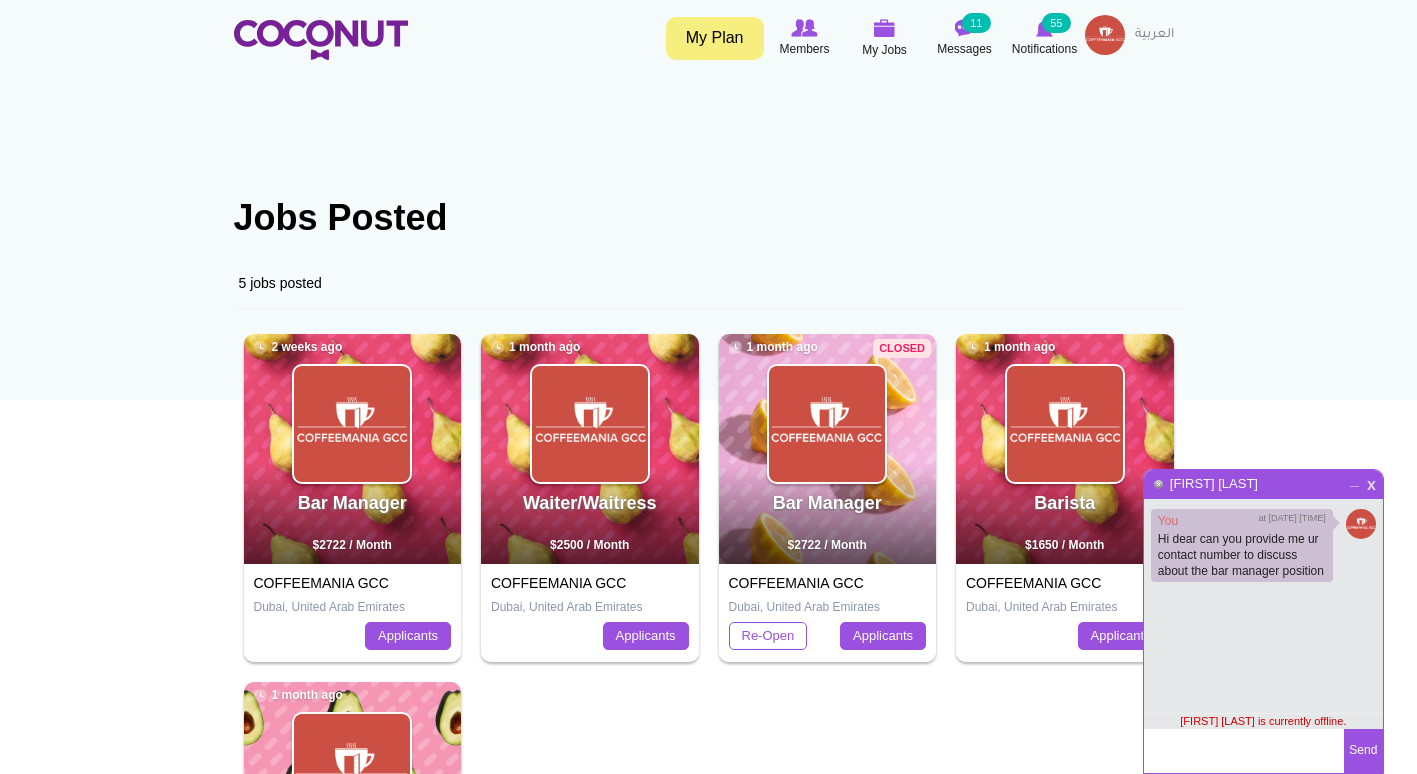 click on "x" at bounding box center [1371, 482] 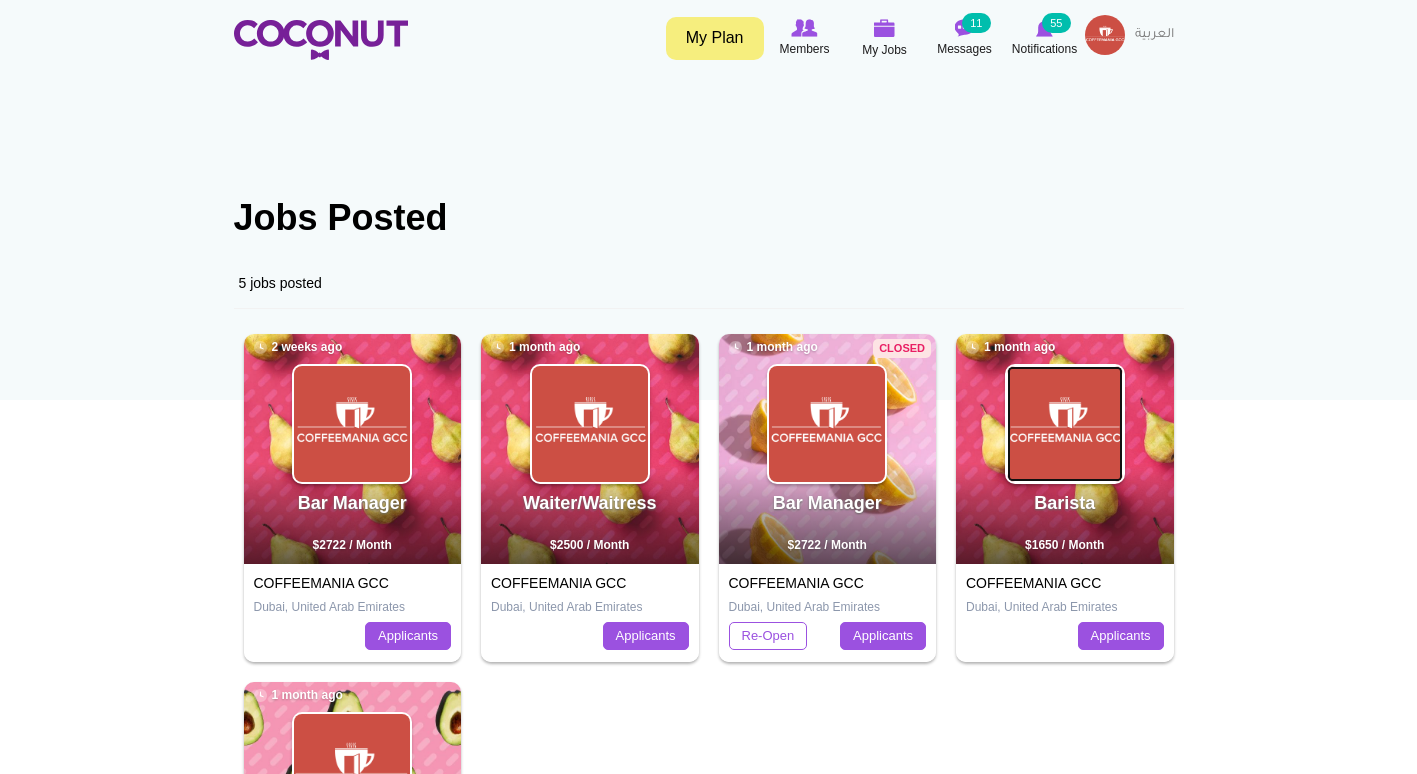 click at bounding box center [1065, 424] 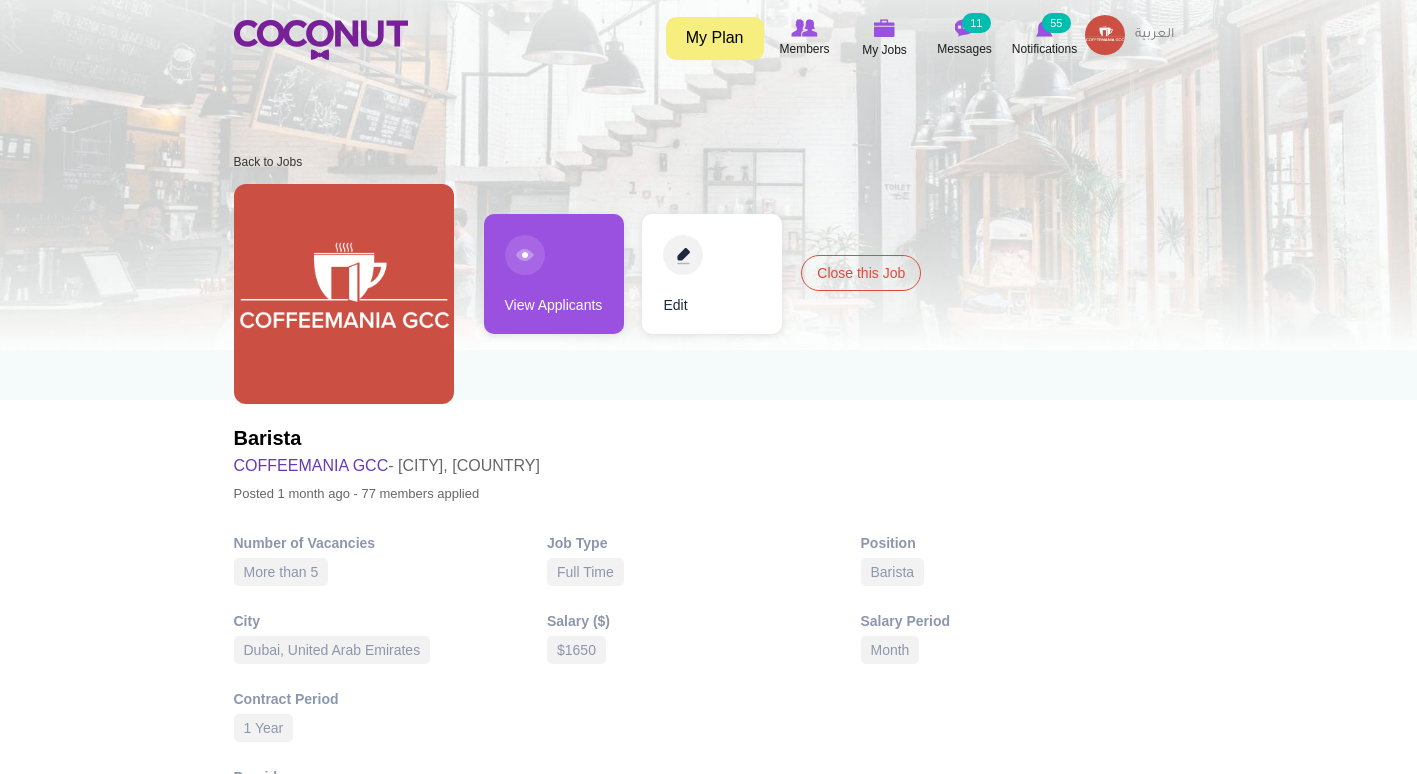 scroll, scrollTop: 0, scrollLeft: 0, axis: both 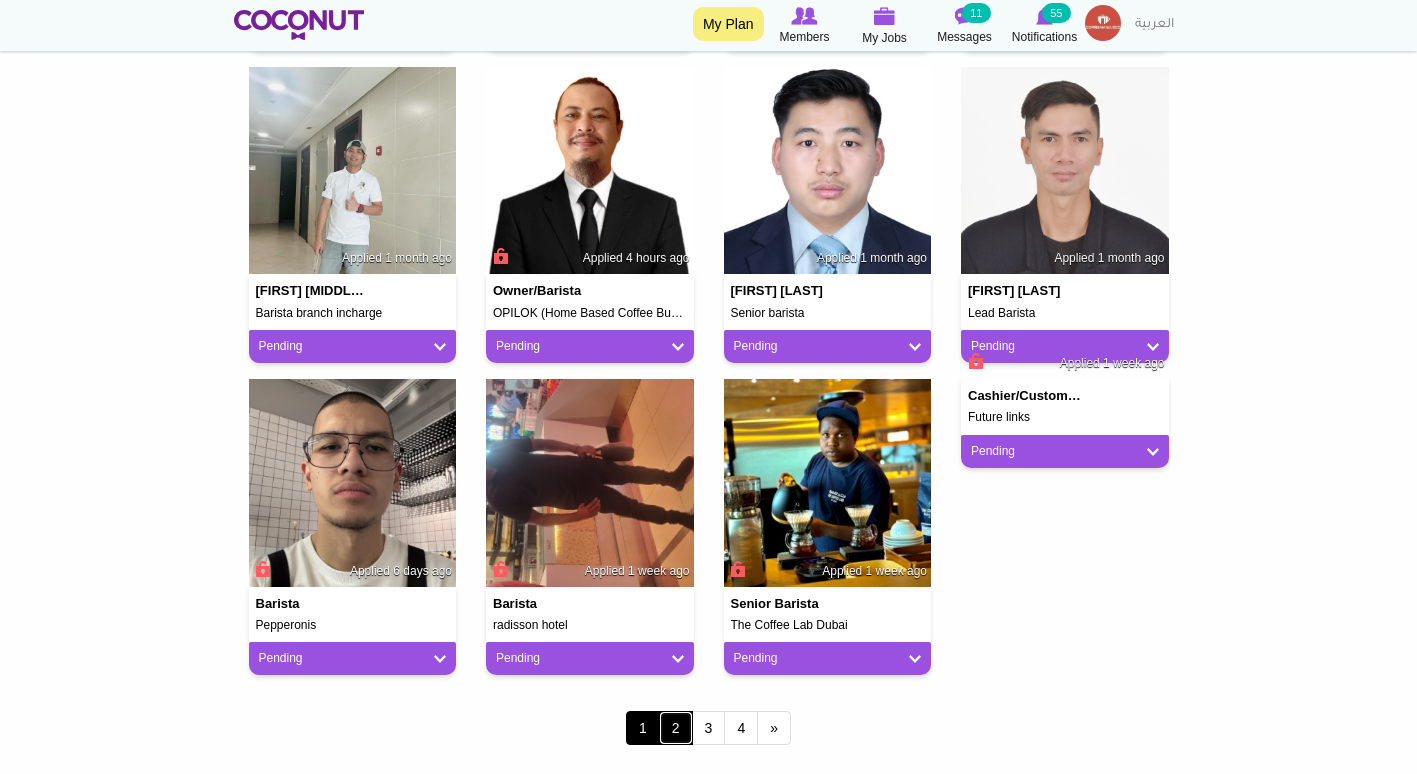 click on "2" at bounding box center [676, 728] 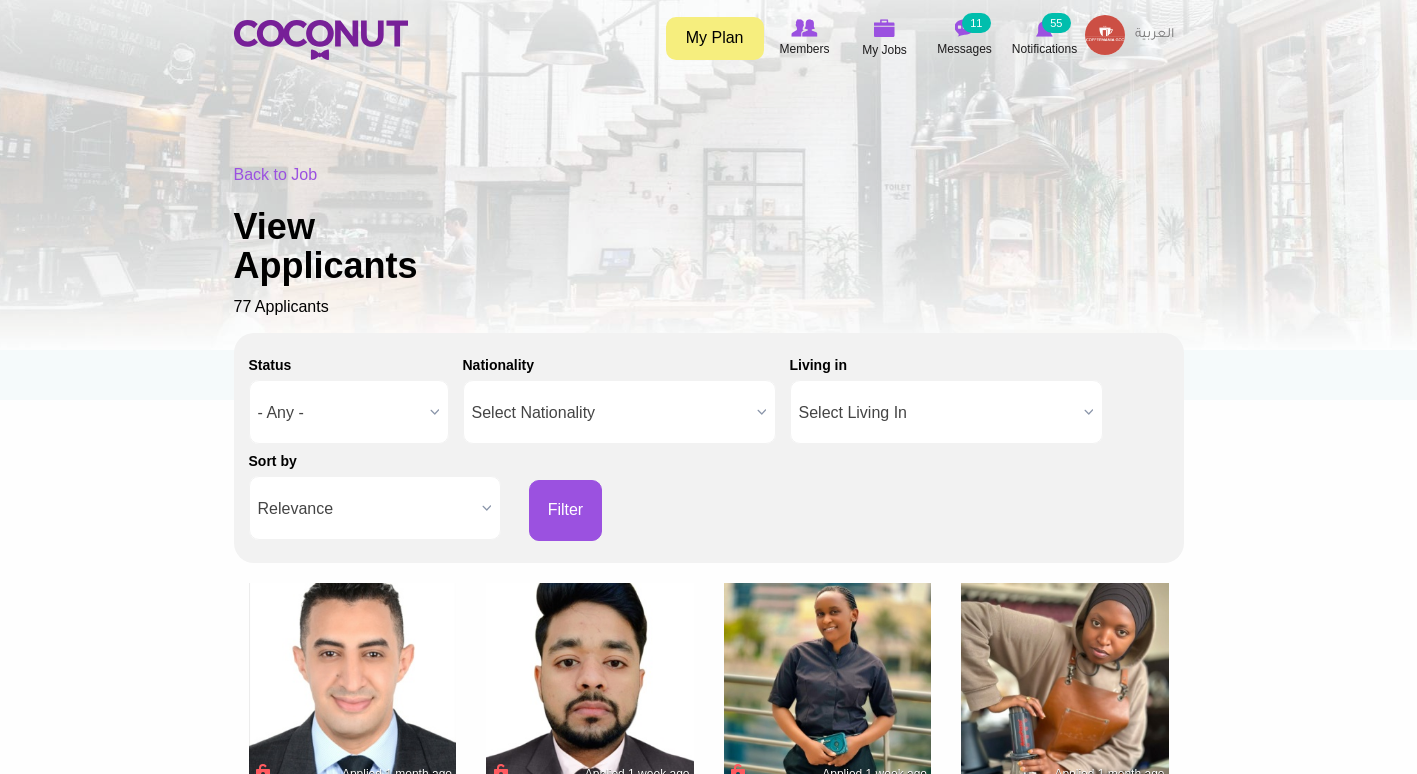 scroll, scrollTop: 0, scrollLeft: 0, axis: both 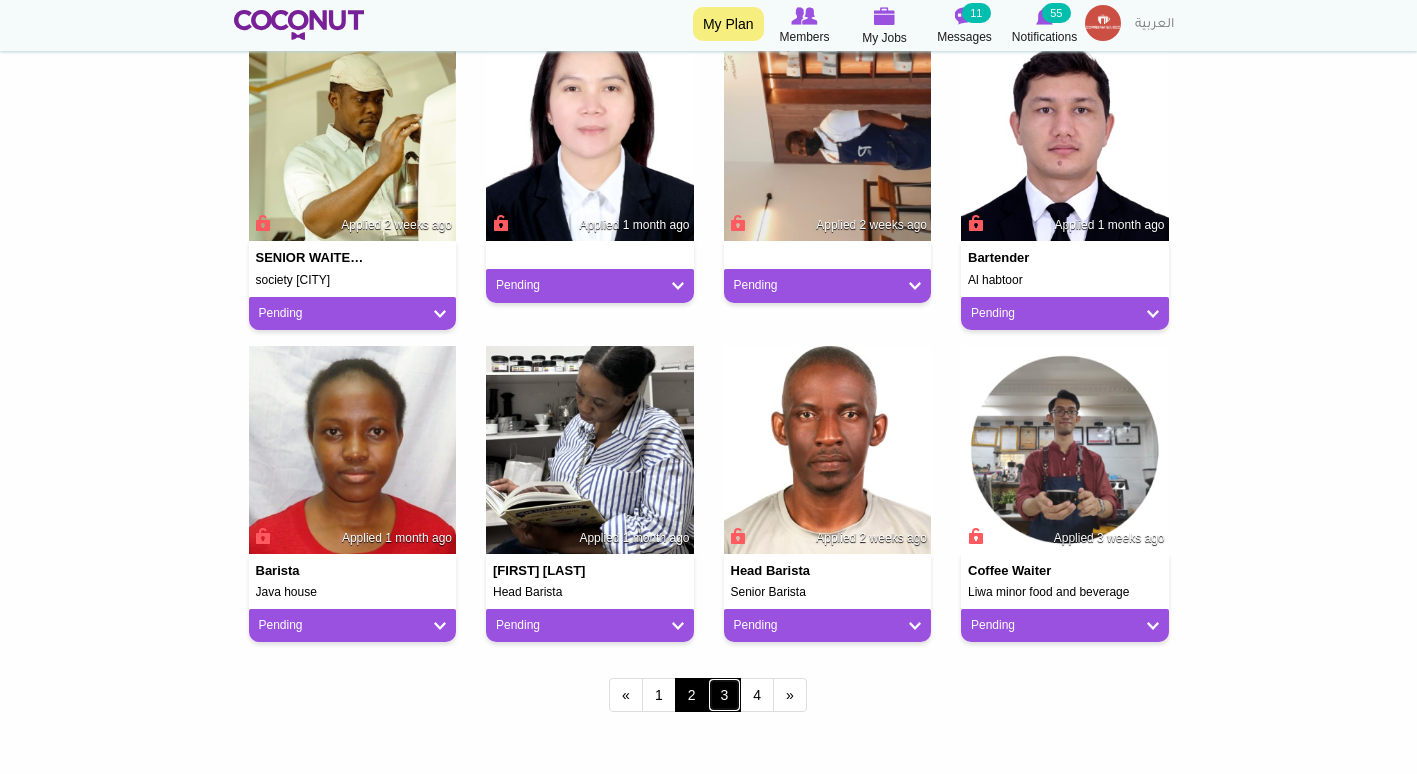 click on "3" at bounding box center (725, 695) 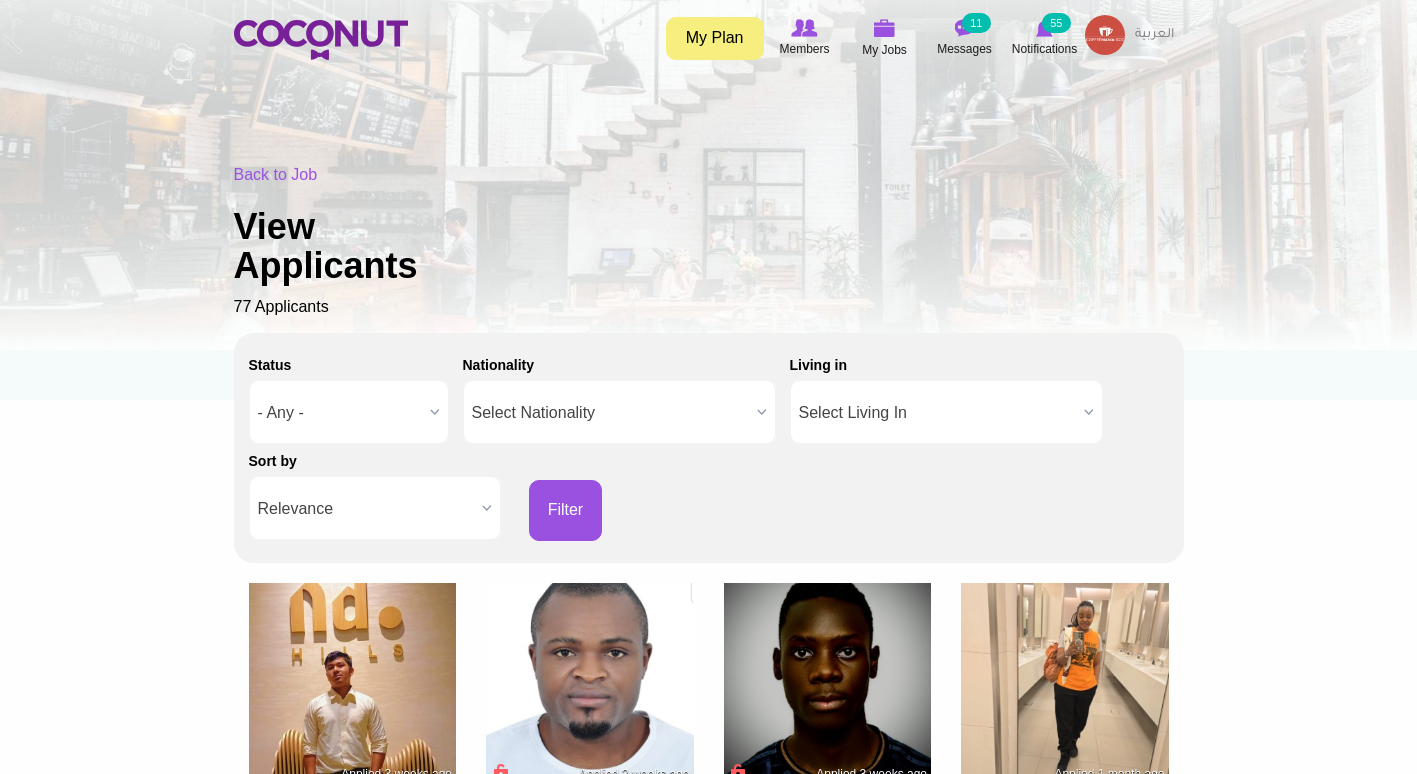 scroll, scrollTop: 0, scrollLeft: 0, axis: both 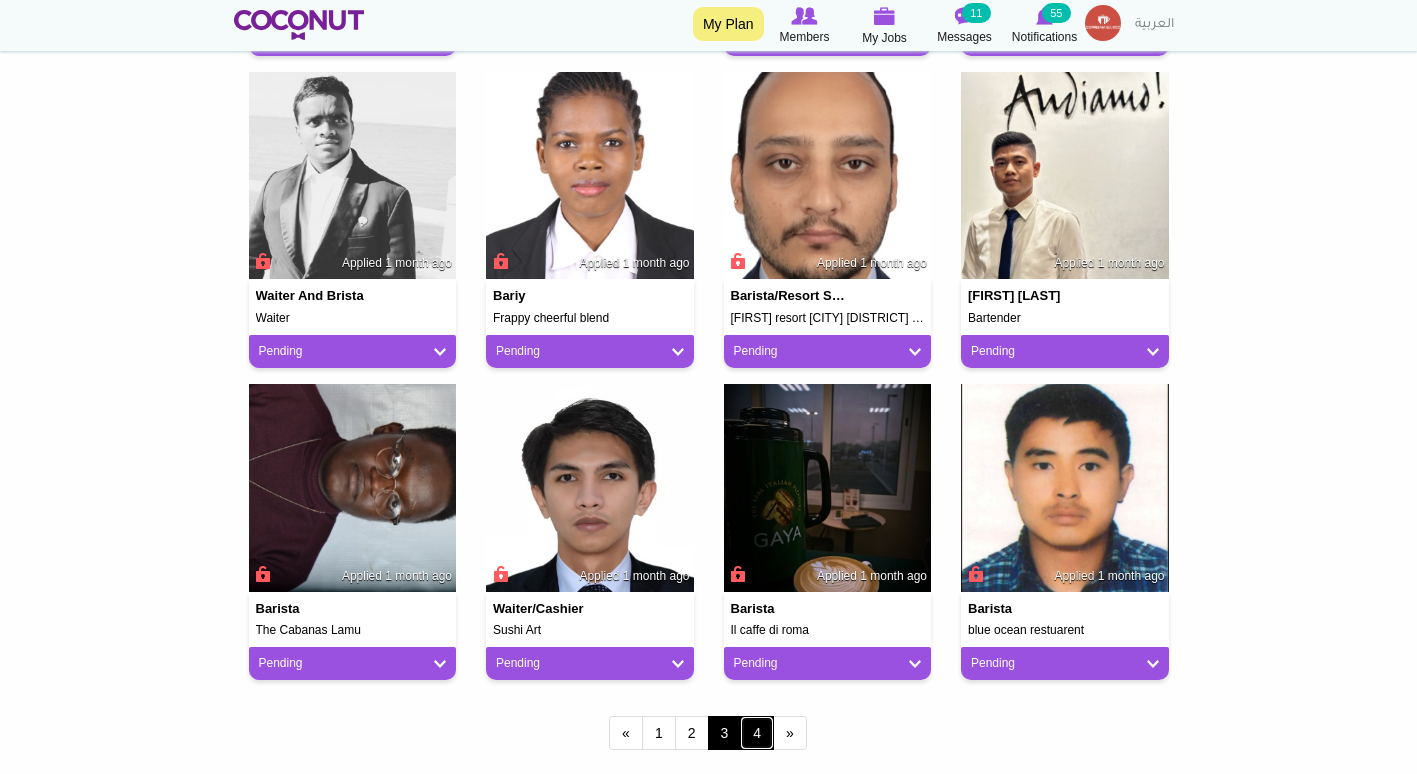 click on "4" at bounding box center [757, 733] 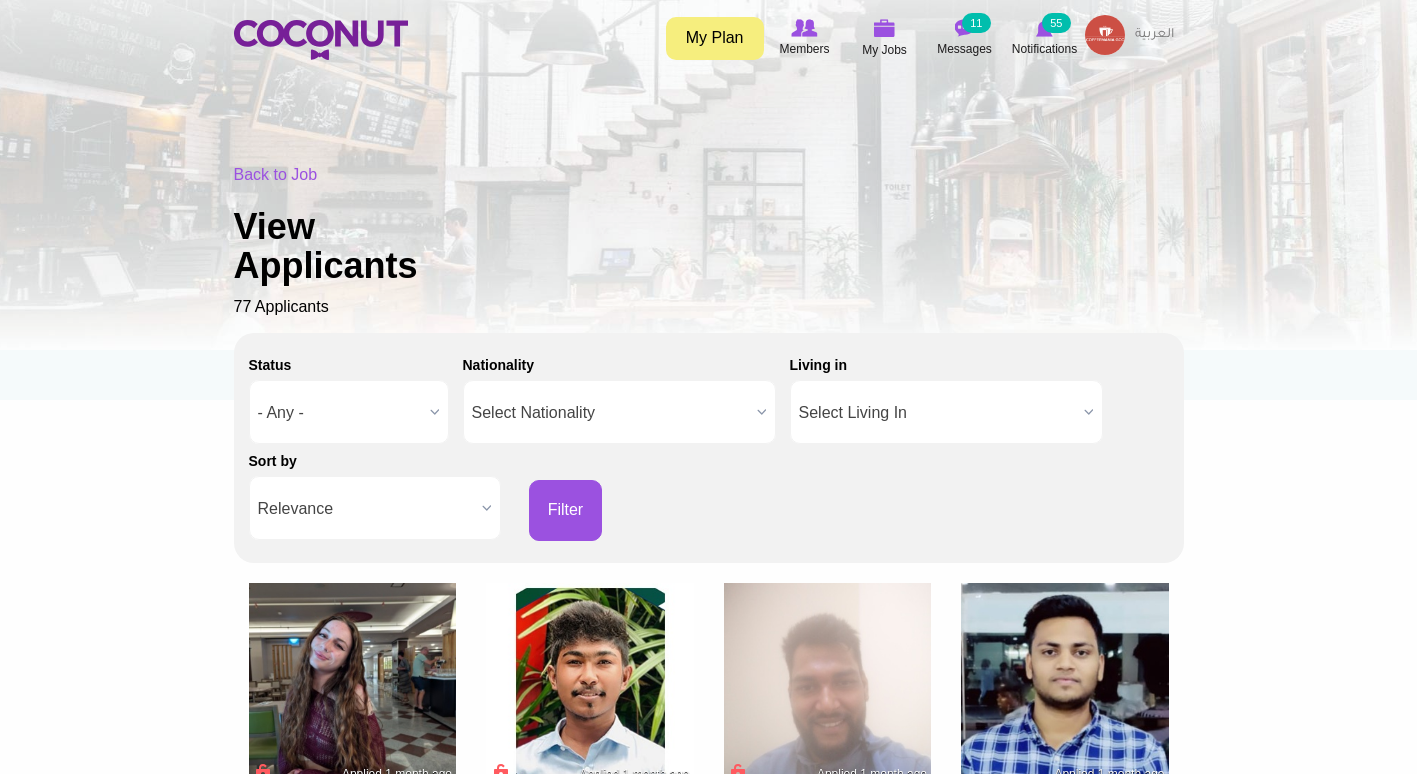 scroll, scrollTop: 0, scrollLeft: 0, axis: both 